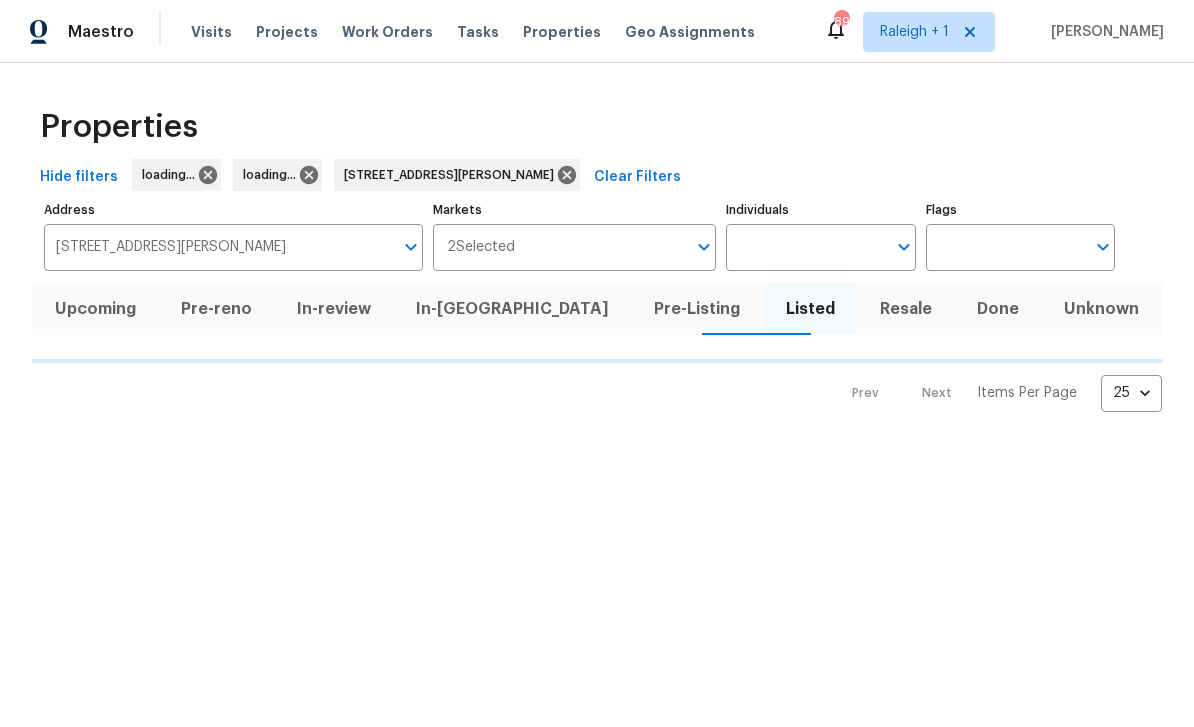 scroll, scrollTop: 0, scrollLeft: 0, axis: both 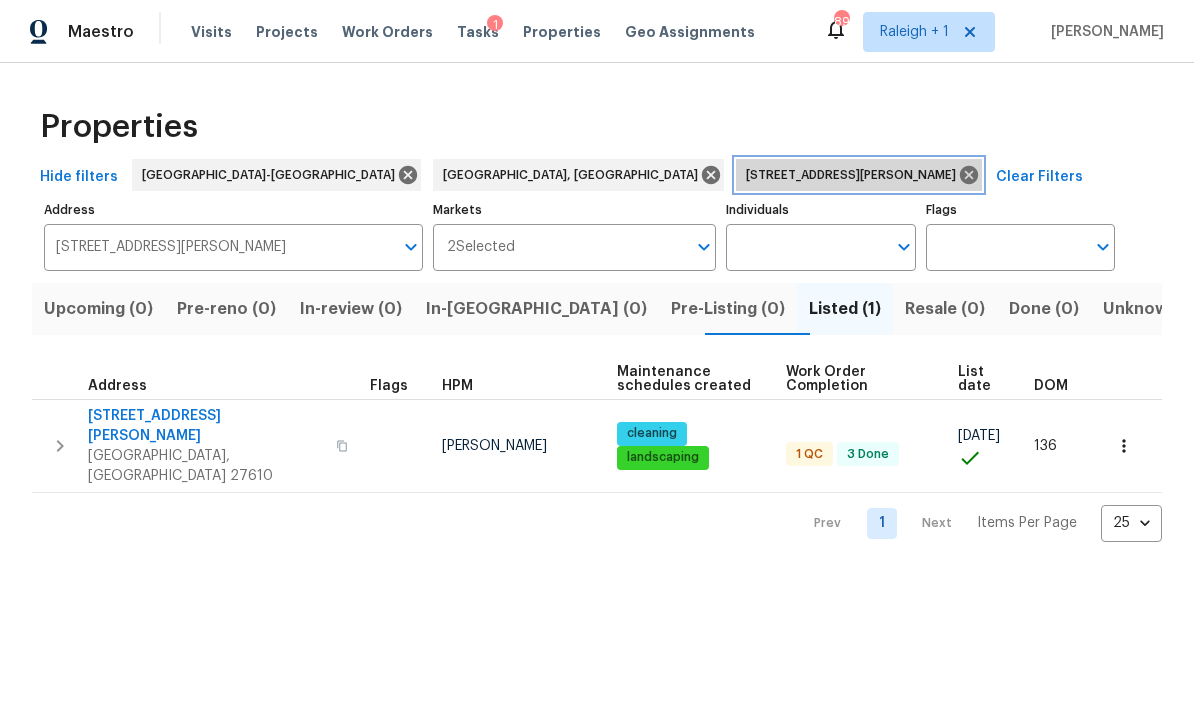 click on "[STREET_ADDRESS][PERSON_NAME]" at bounding box center (855, 175) 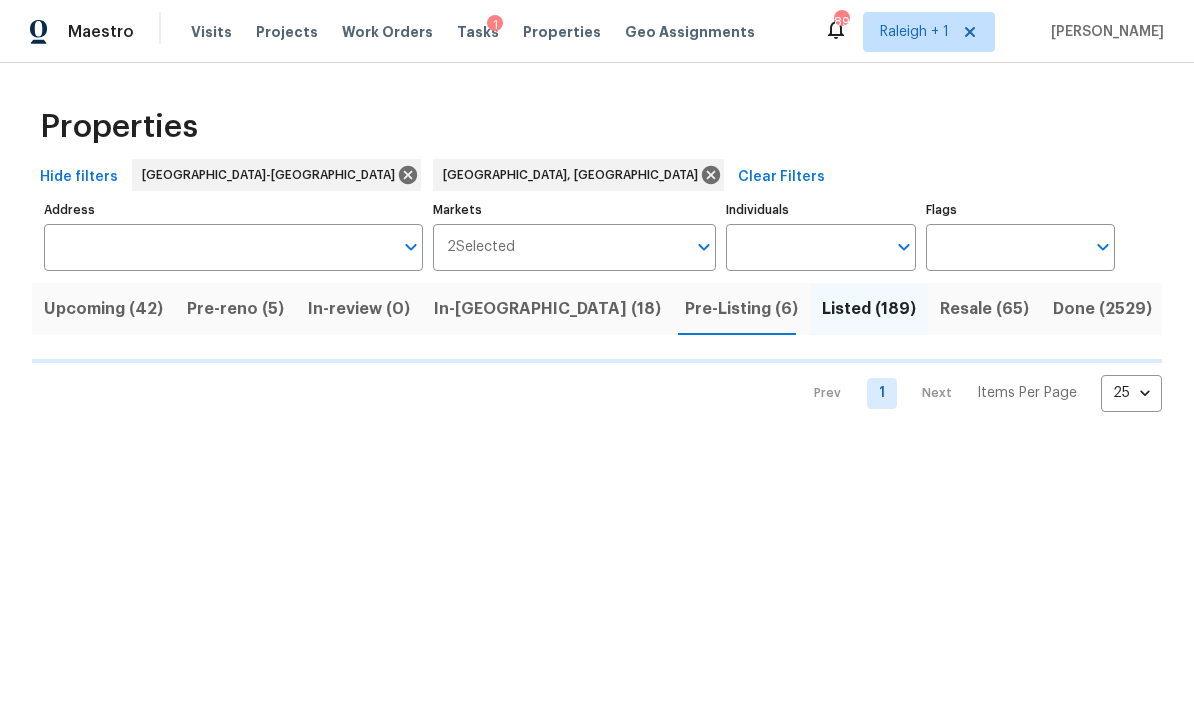 click on "Visits" at bounding box center [211, 32] 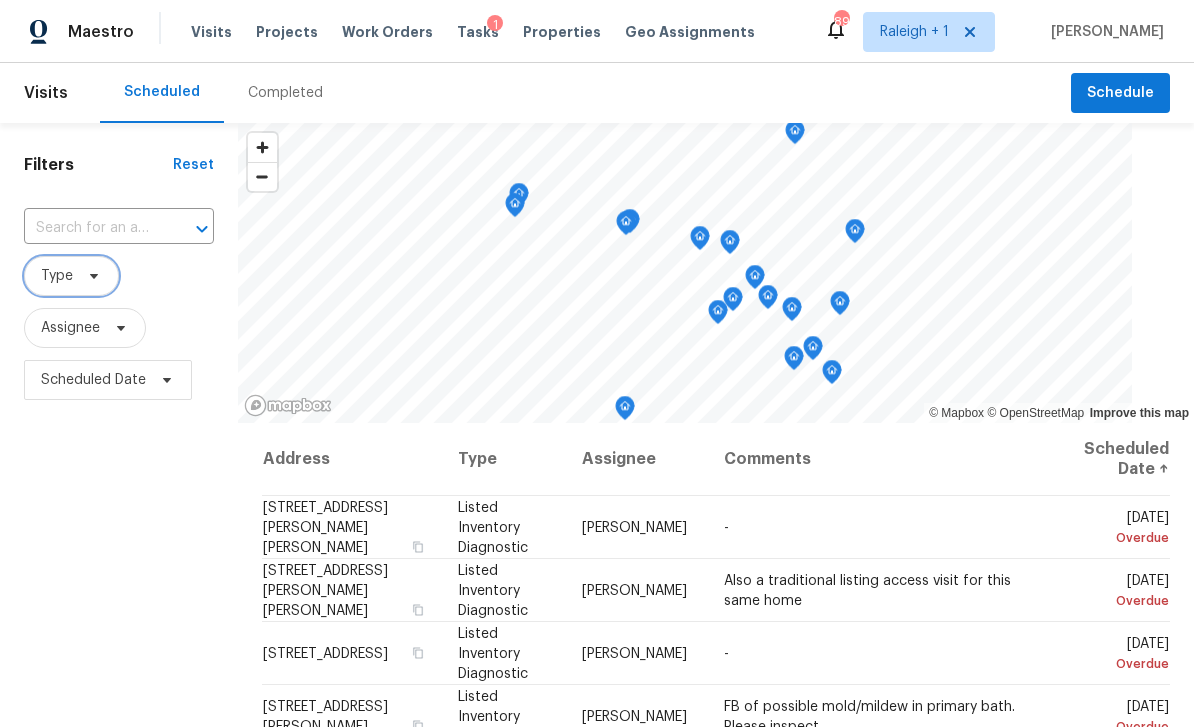 click on "Type" at bounding box center [71, 276] 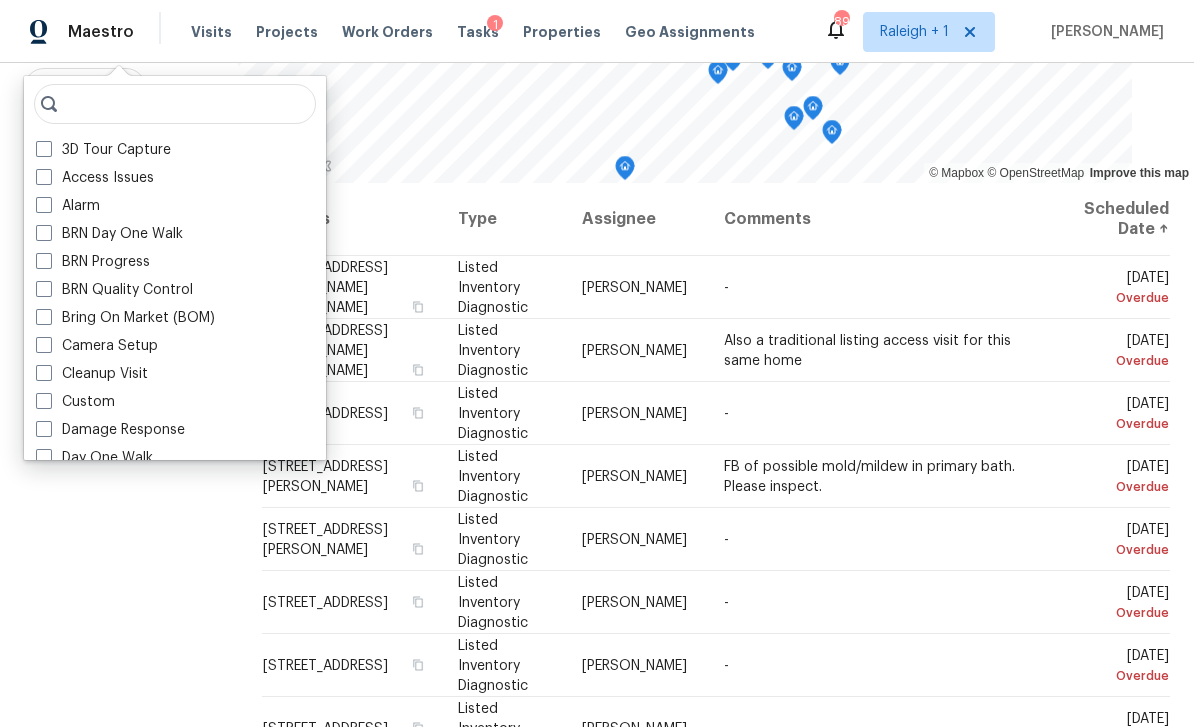 scroll, scrollTop: 259, scrollLeft: 0, axis: vertical 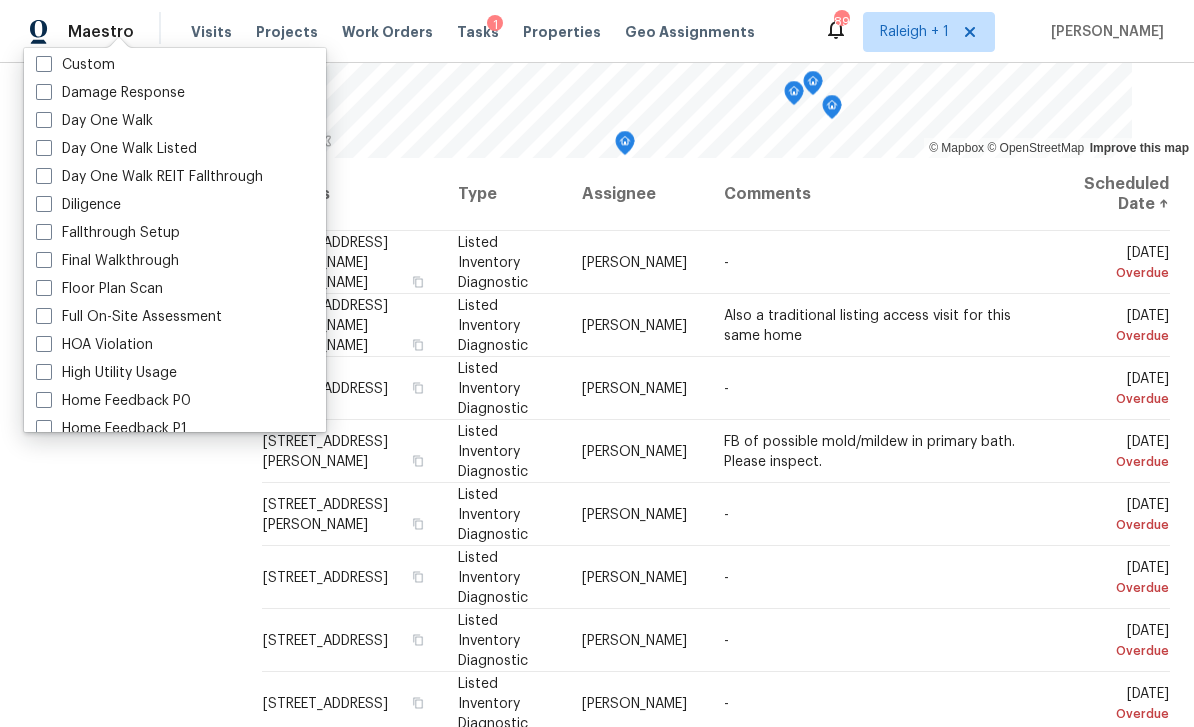 click at bounding box center (44, 204) 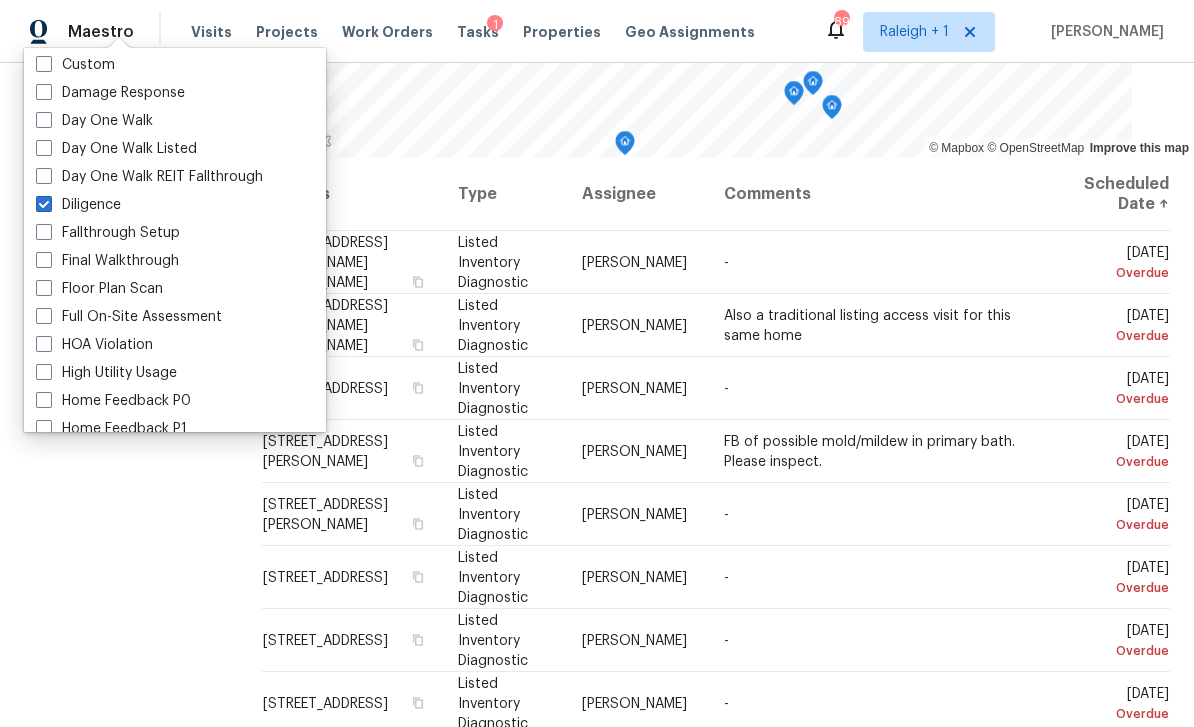 checkbox on "true" 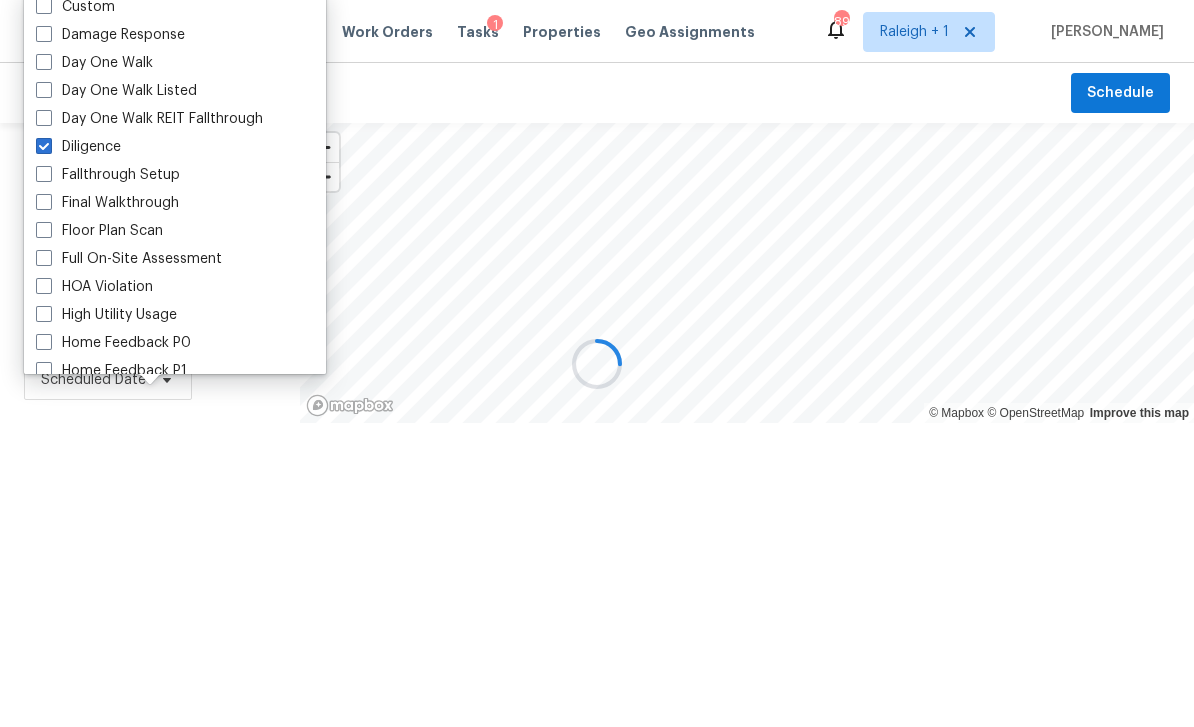 scroll, scrollTop: 0, scrollLeft: 0, axis: both 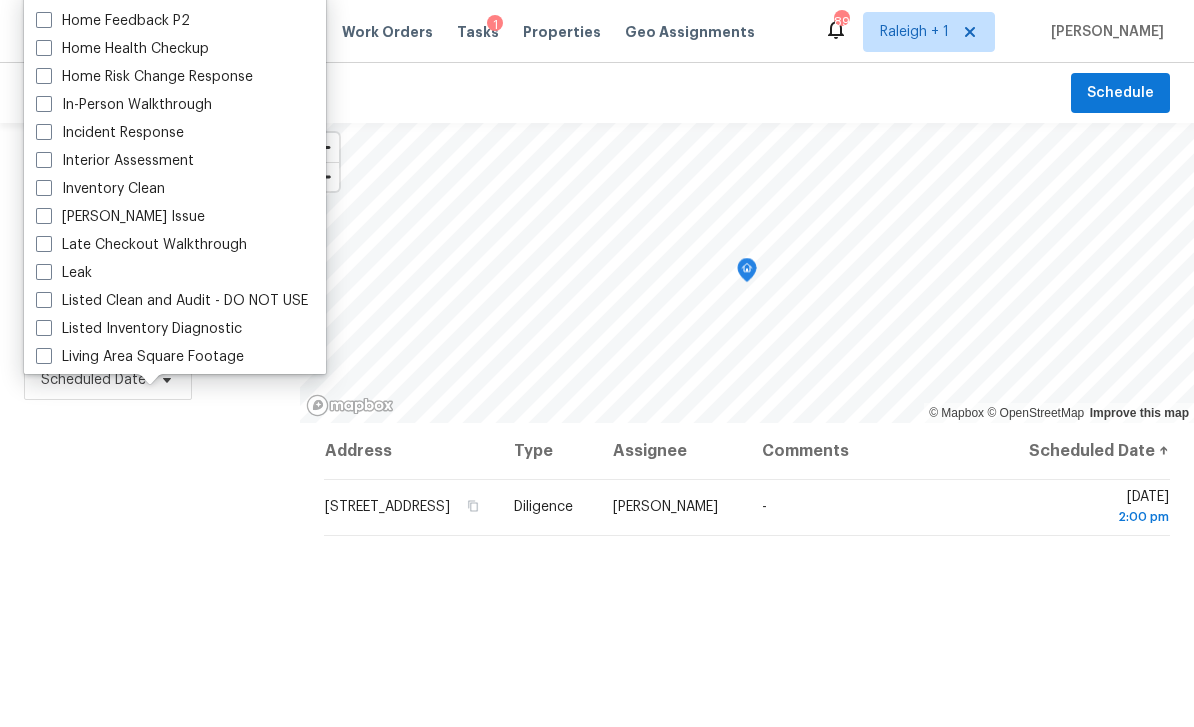 click at bounding box center (44, 104) 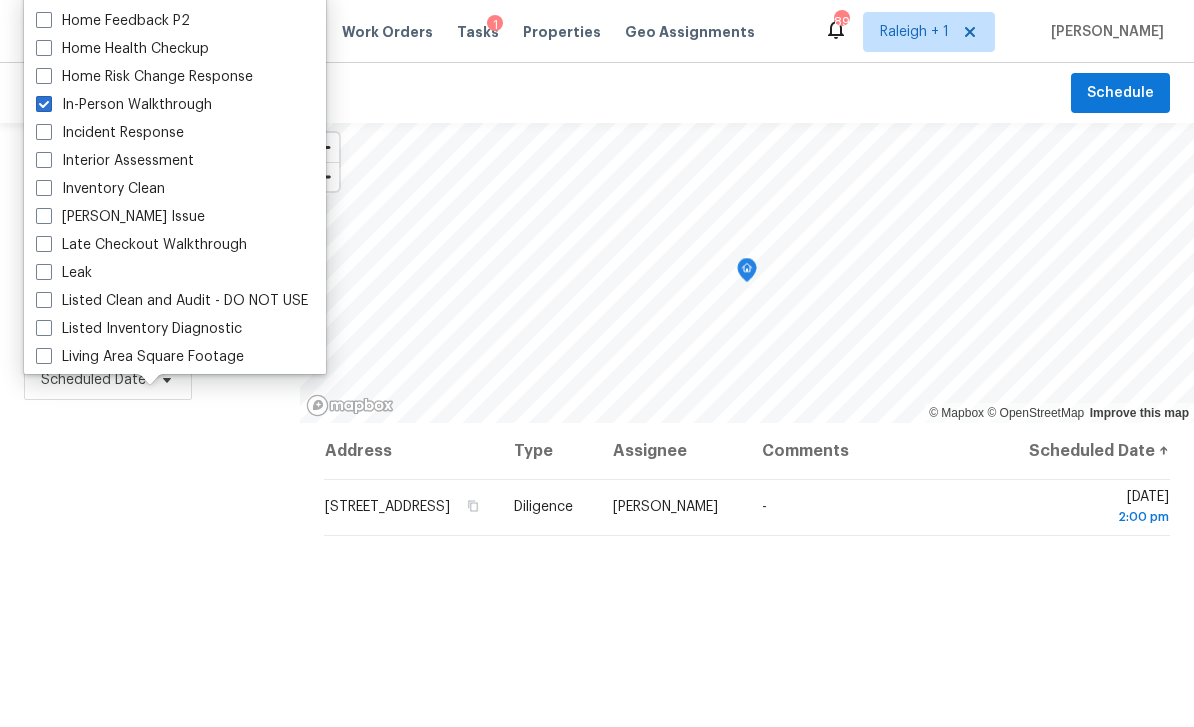 checkbox on "true" 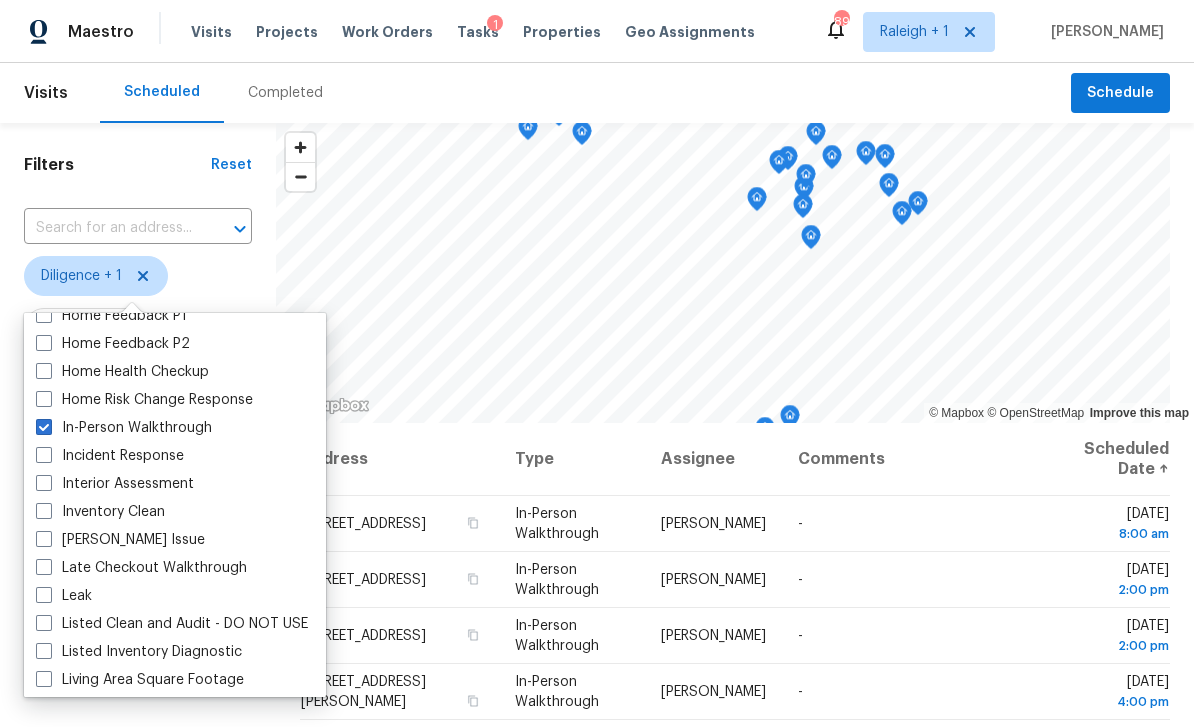 click on "Interior Assessment" at bounding box center [115, 484] 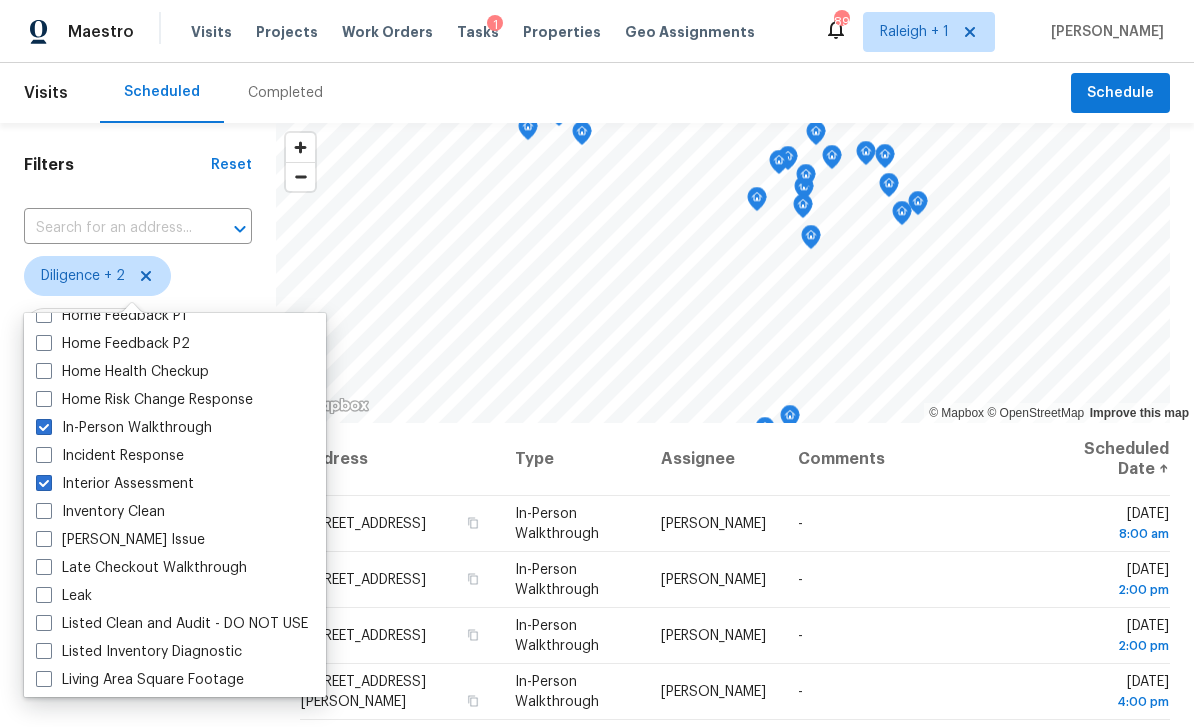 click on "Interior Assessment" at bounding box center [175, 484] 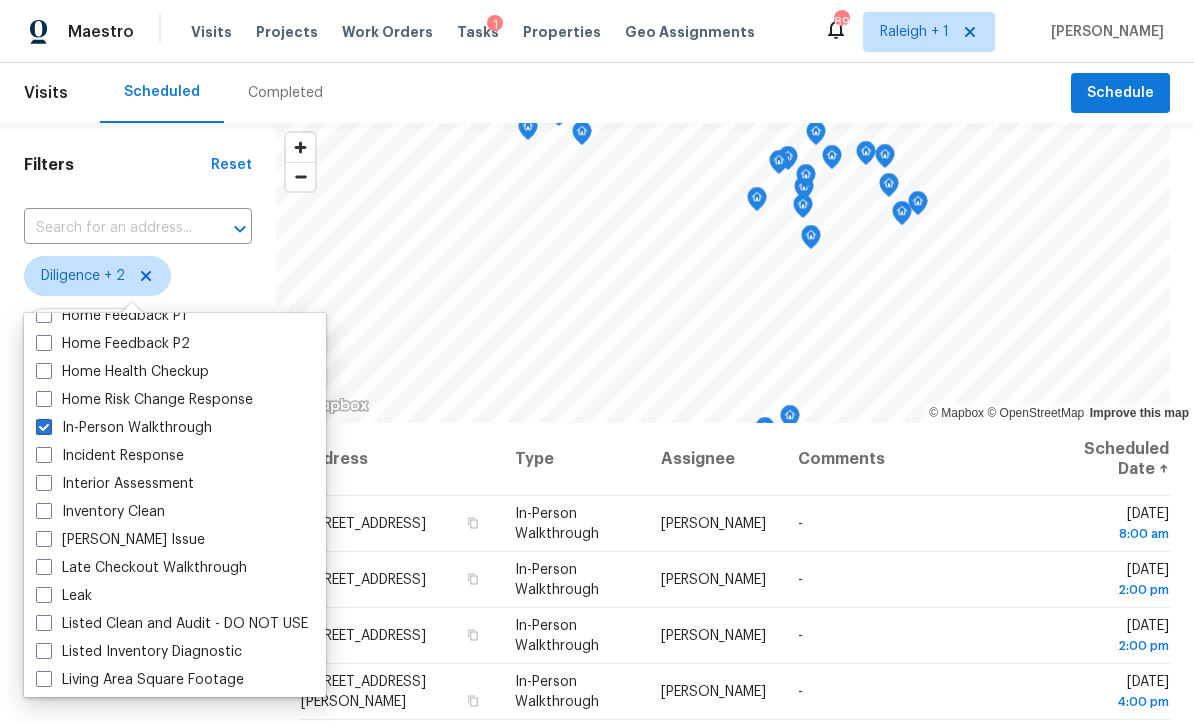 checkbox on "false" 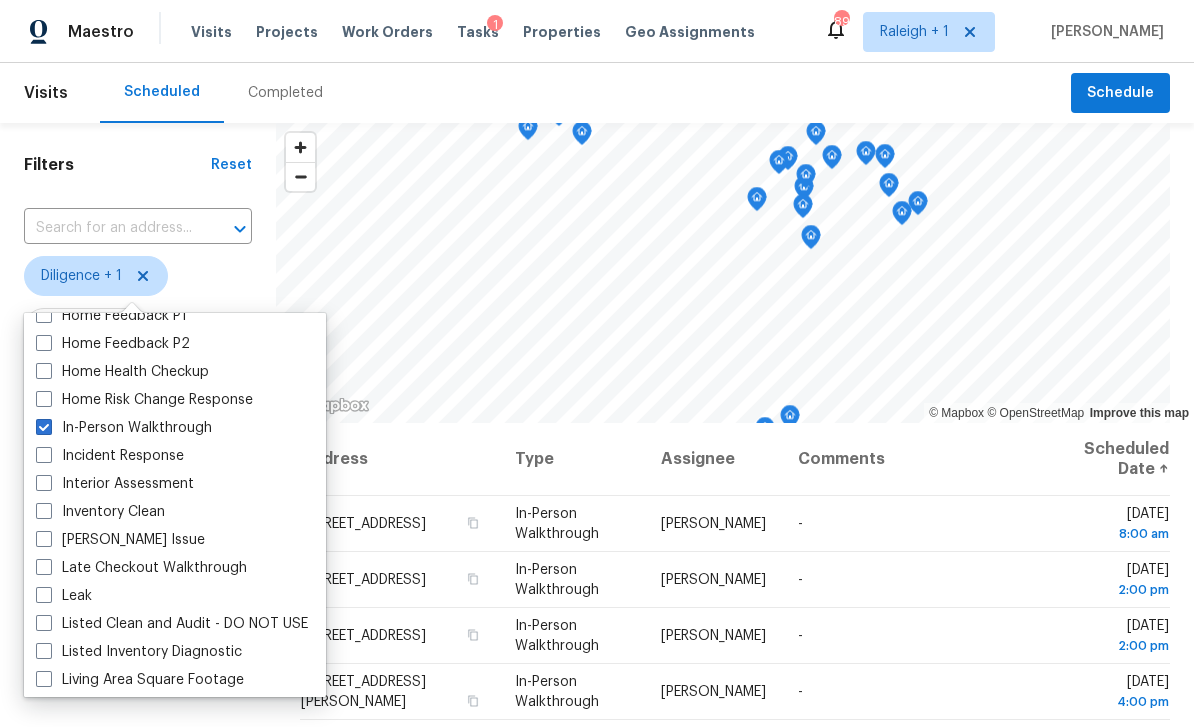 click on "Filters" at bounding box center [117, 165] 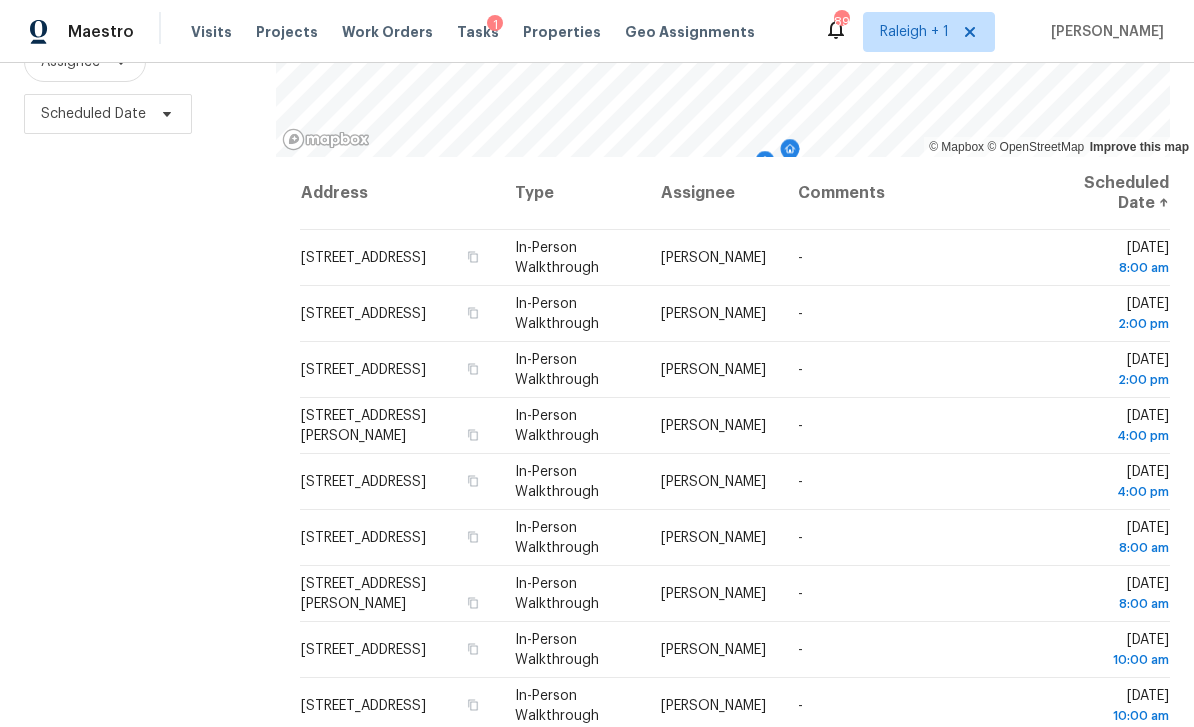 scroll, scrollTop: 265, scrollLeft: 0, axis: vertical 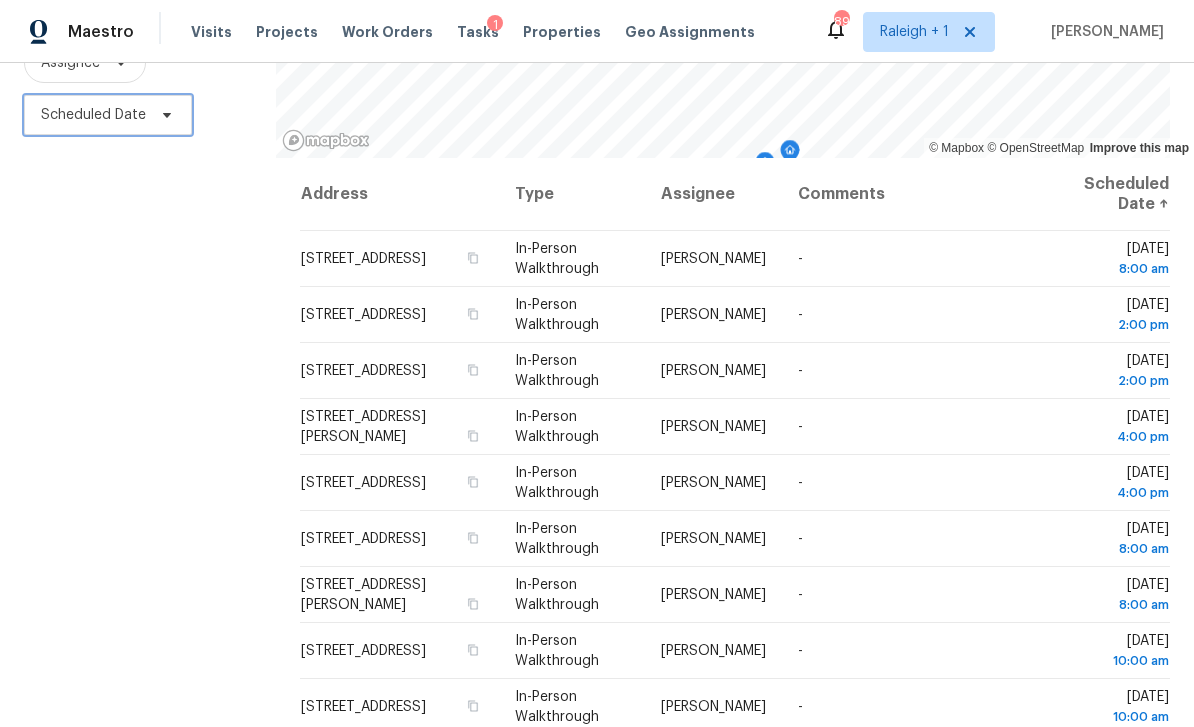 click on "Scheduled Date" at bounding box center (93, 115) 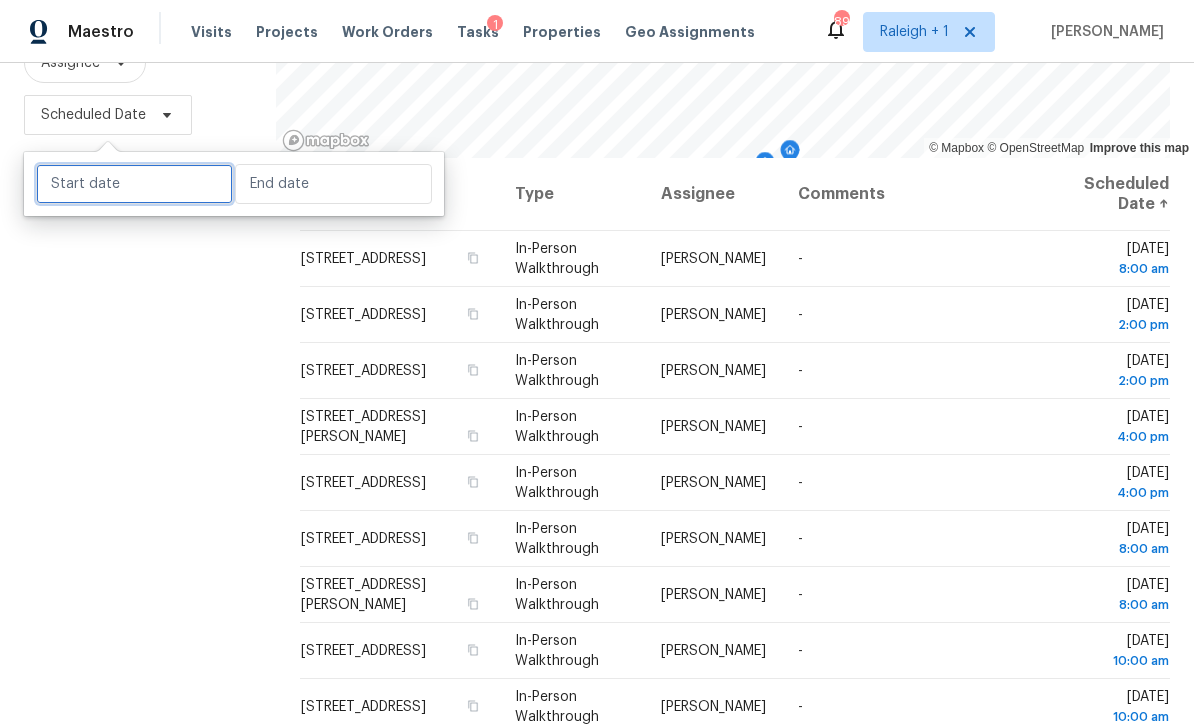 click at bounding box center [134, 184] 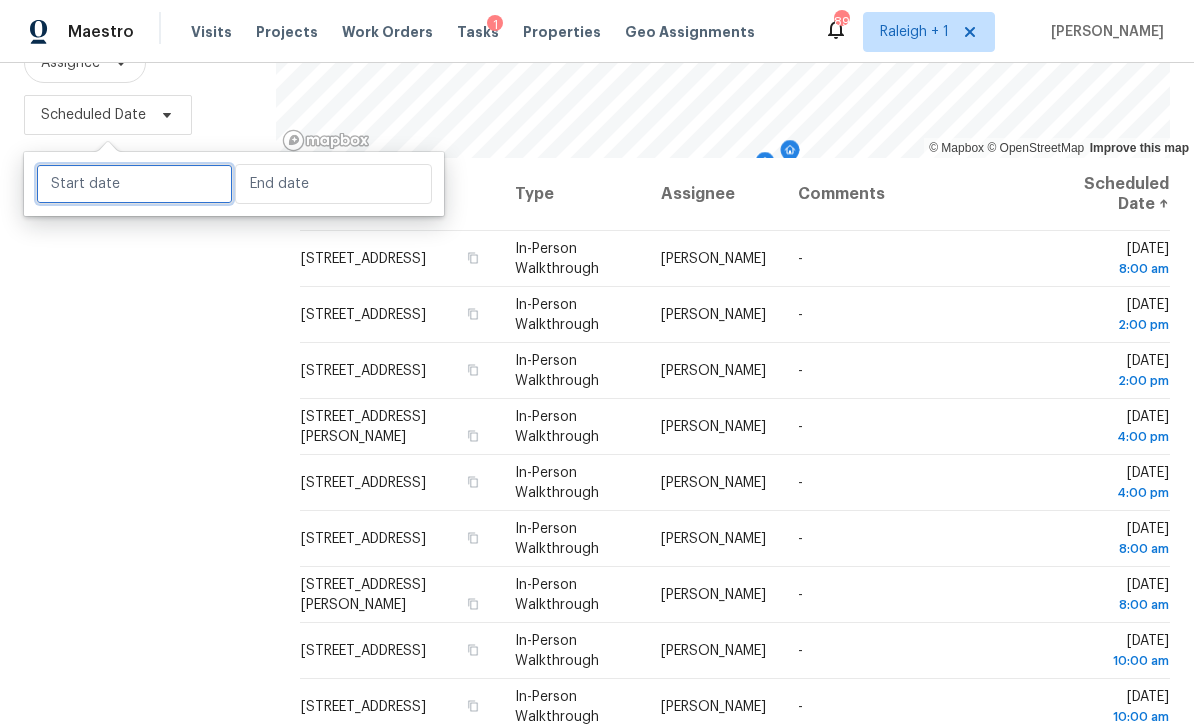 select on "2025" 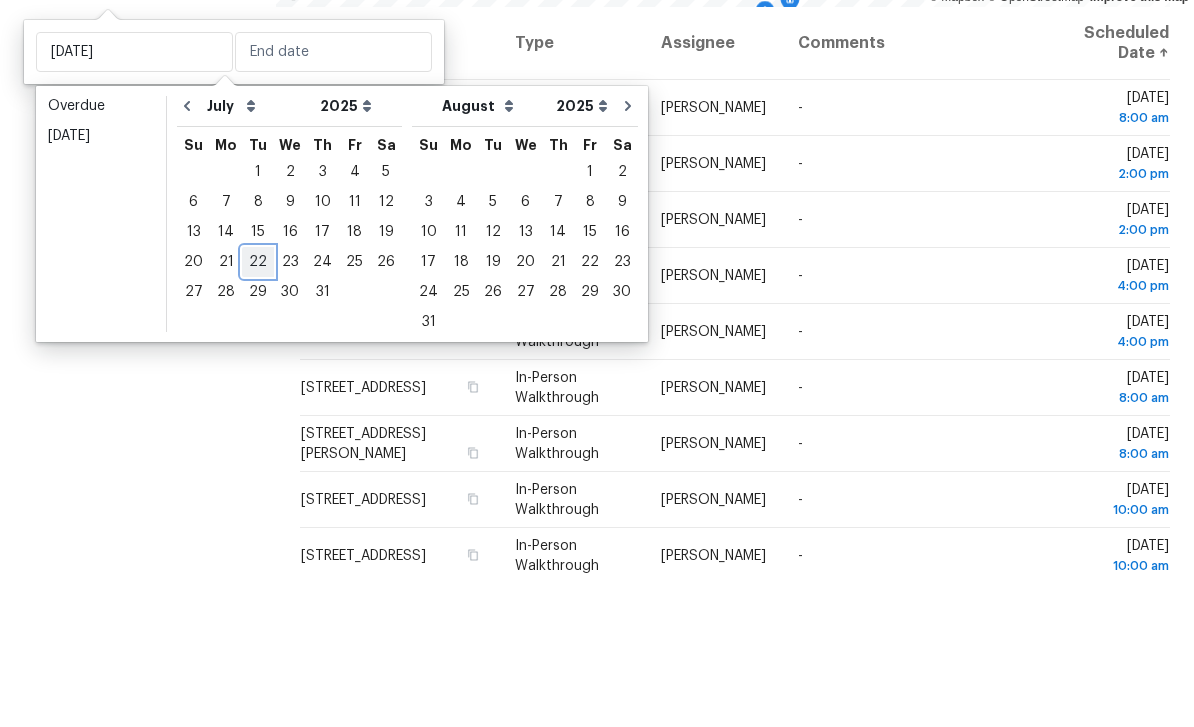 click on "22" at bounding box center (258, 413) 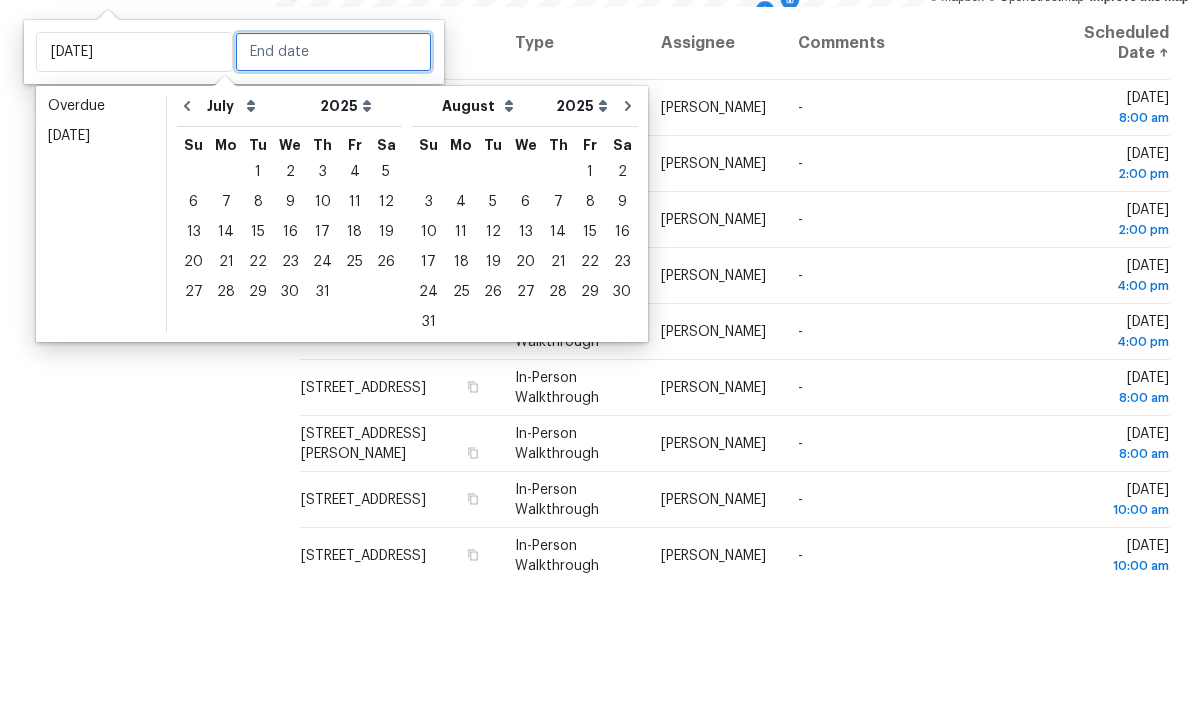 type on "[DATE]" 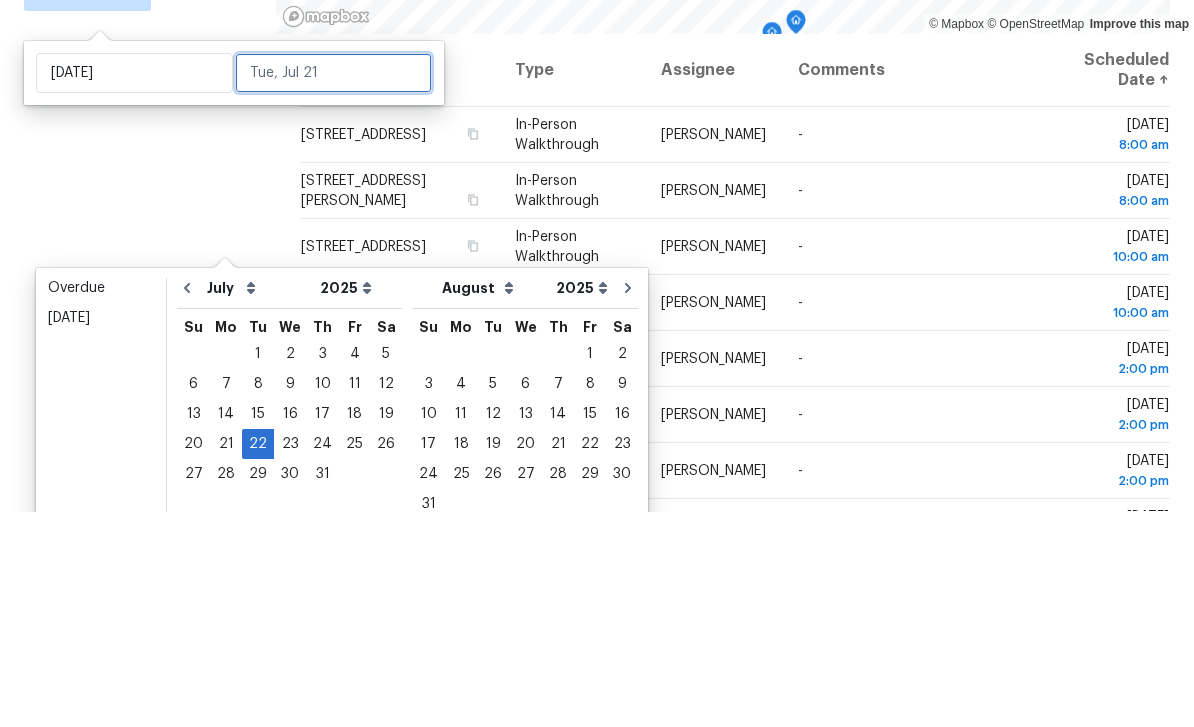 scroll, scrollTop: 174, scrollLeft: 0, axis: vertical 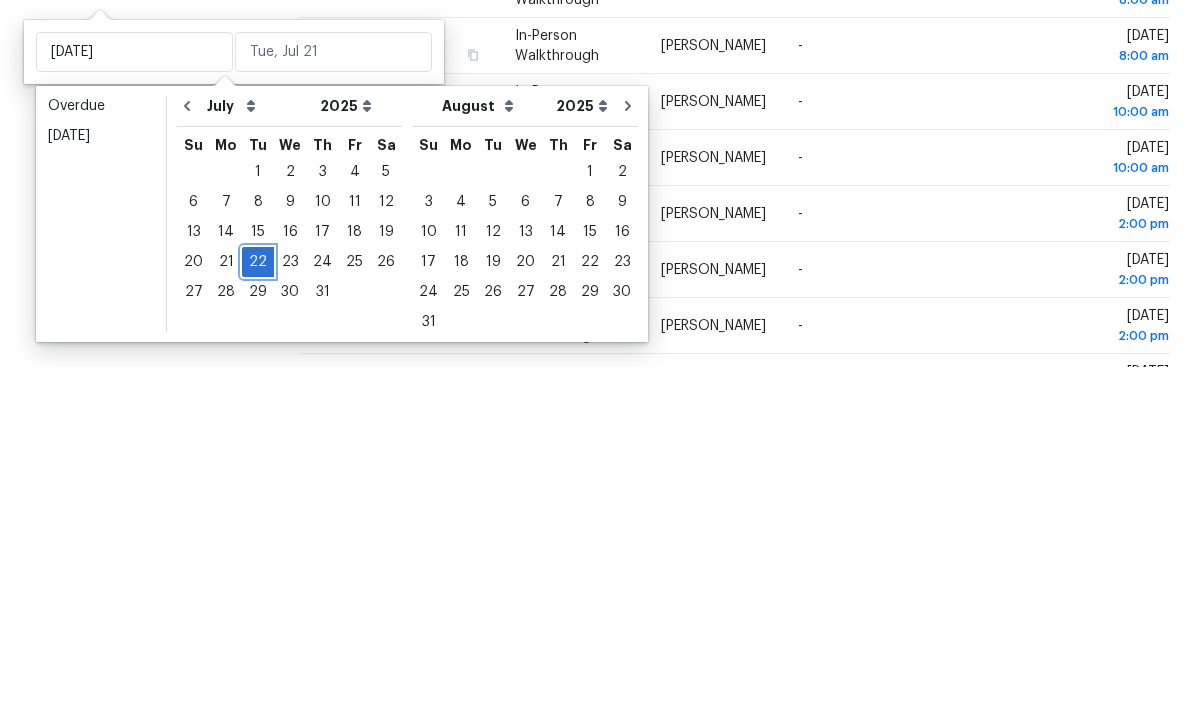 click on "22" at bounding box center (258, 622) 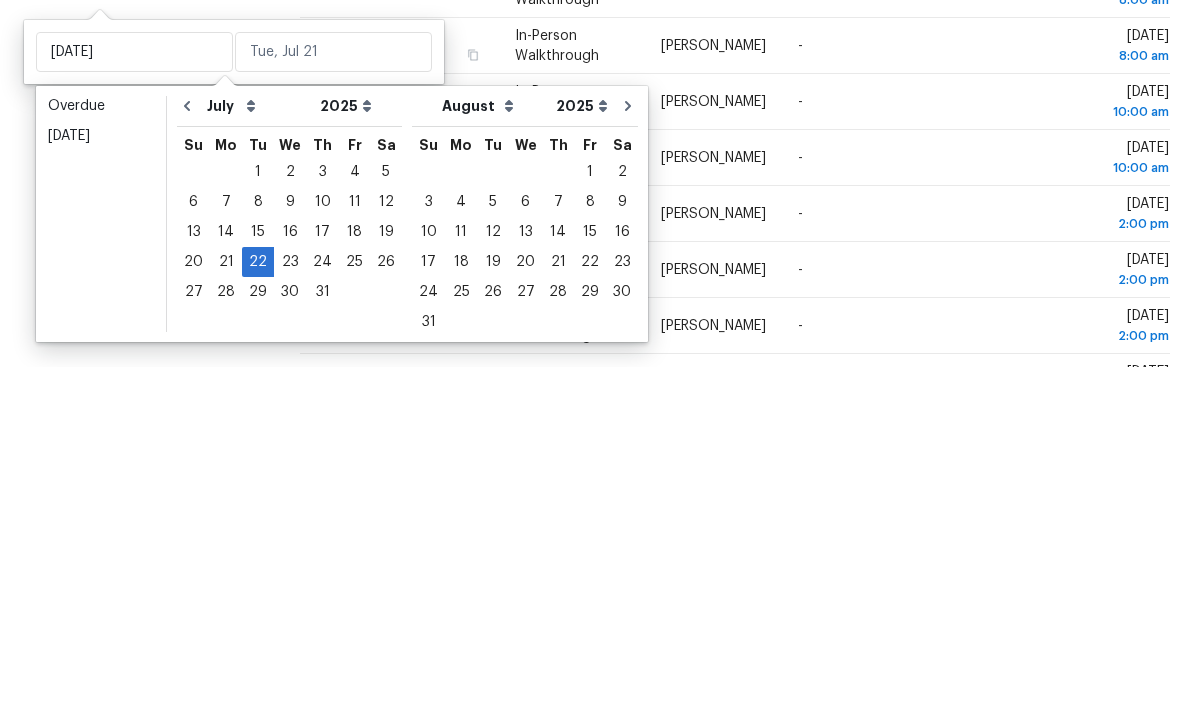 type on "[DATE]" 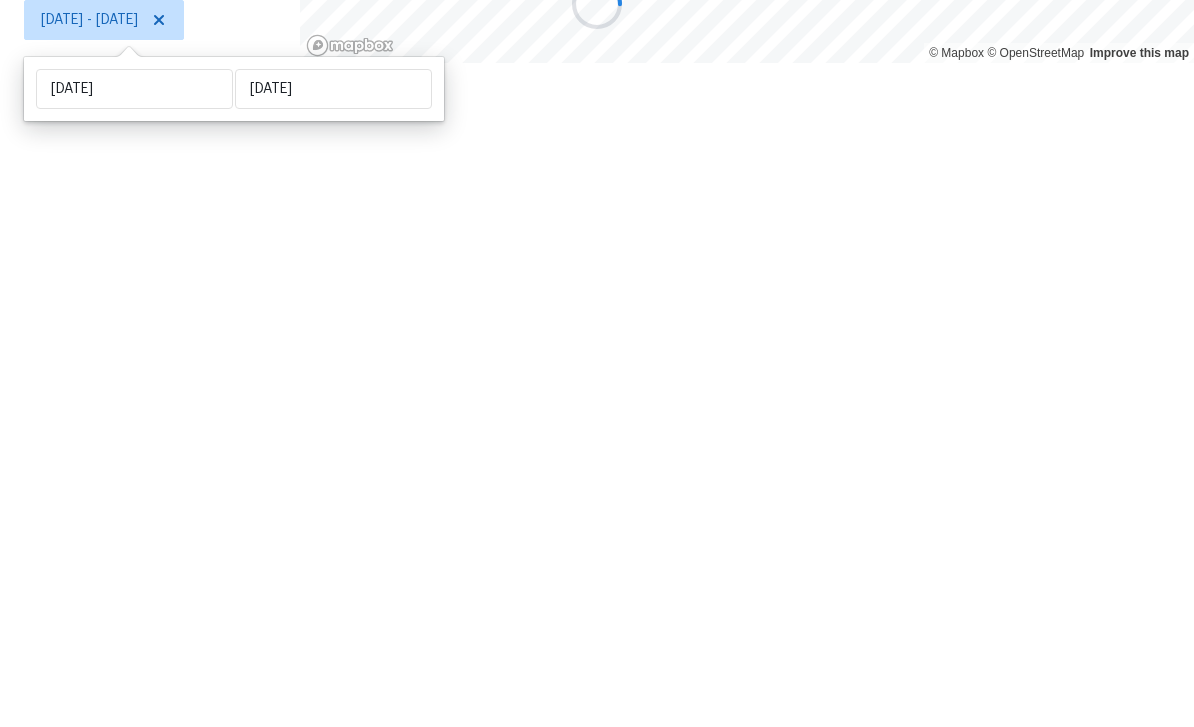 scroll, scrollTop: 0, scrollLeft: 0, axis: both 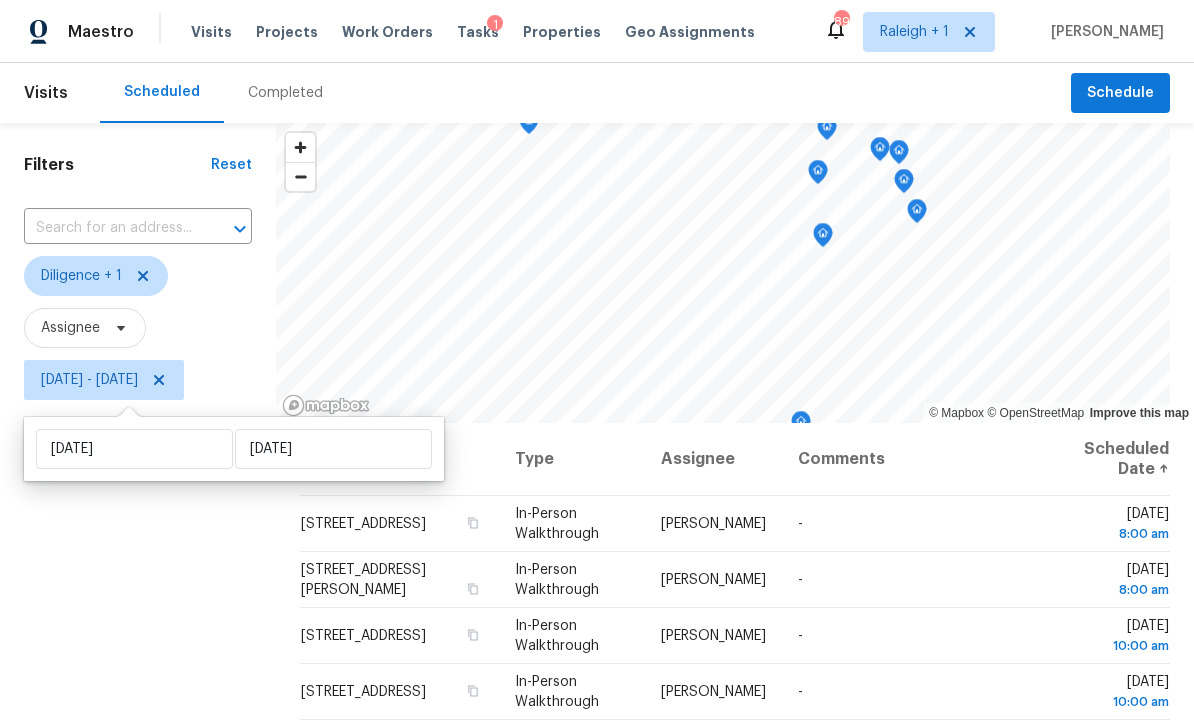 click on "Filters Reset ​ Diligence + 1 Assignee [DATE] - [DATE]" at bounding box center (138, 564) 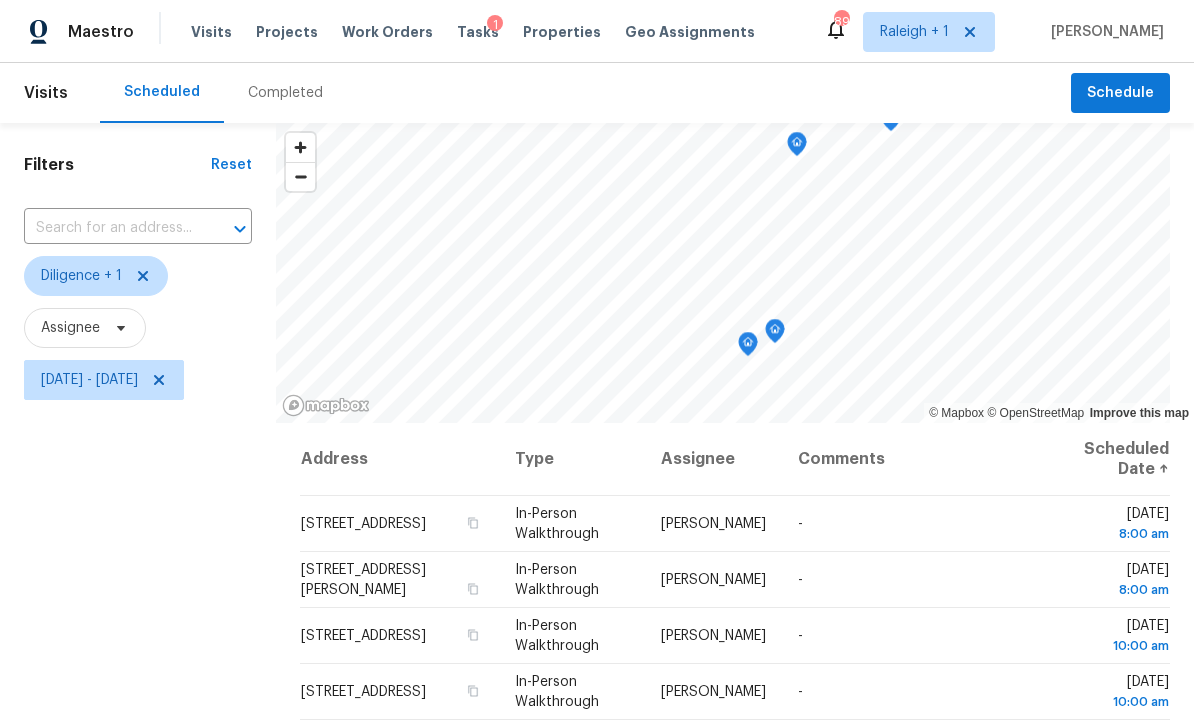 click 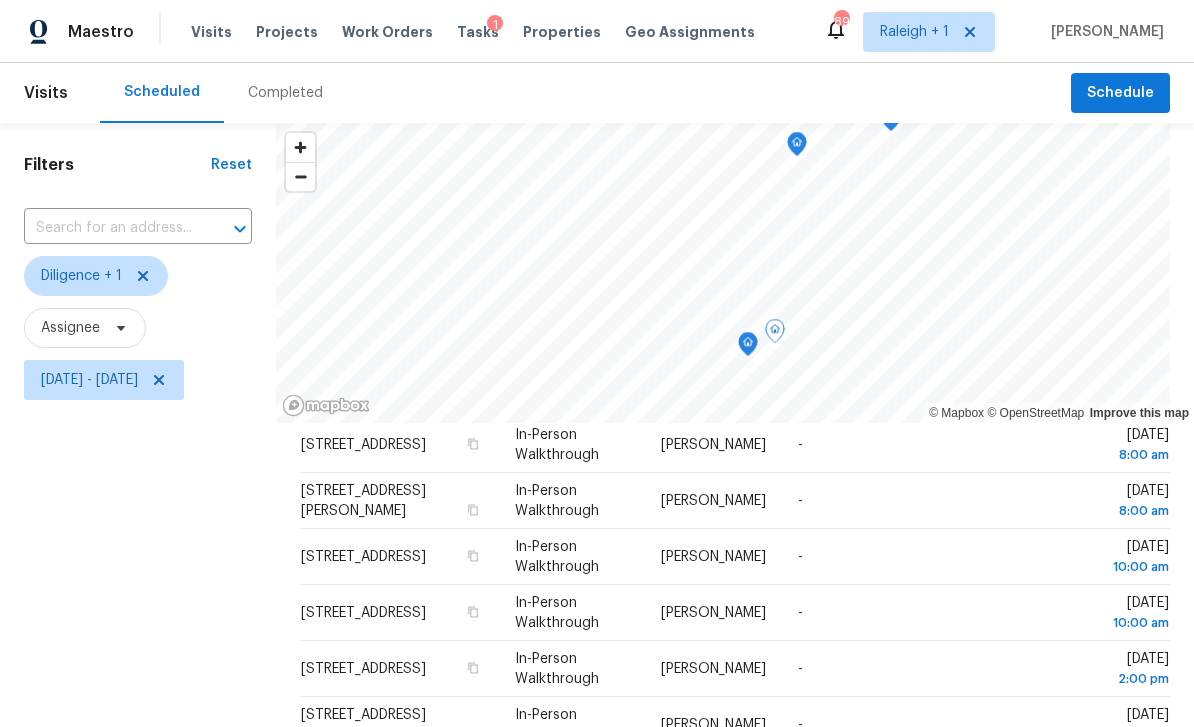 scroll, scrollTop: 76, scrollLeft: 0, axis: vertical 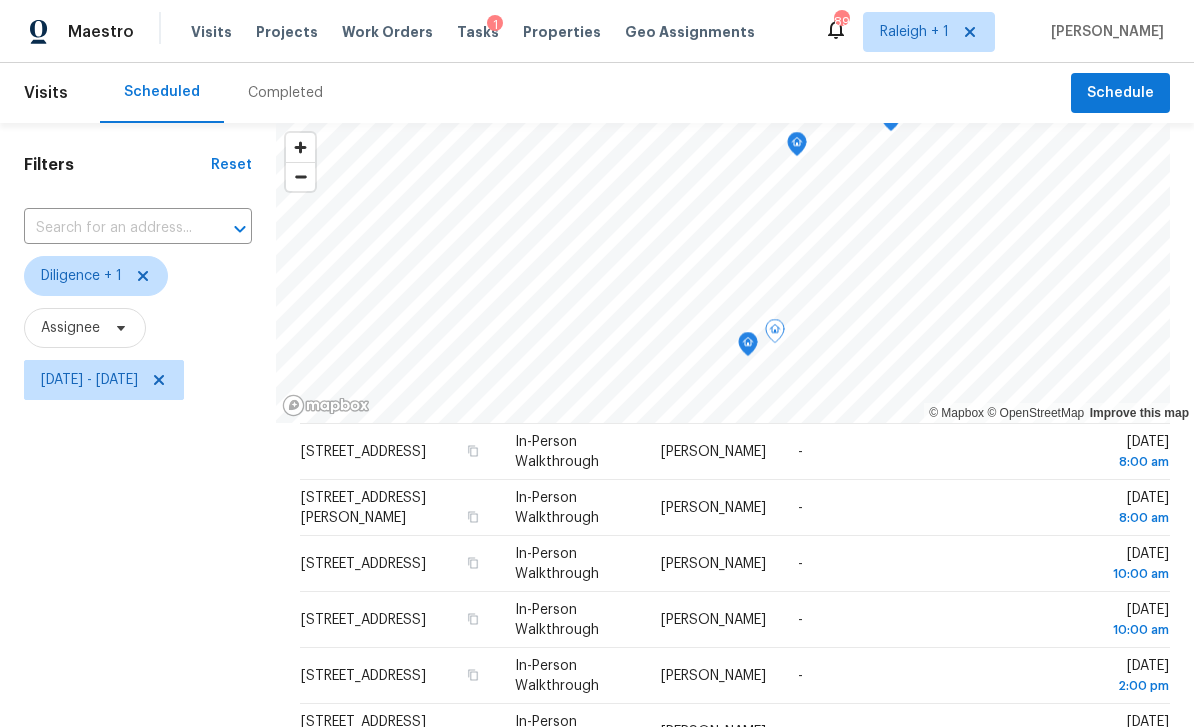 click 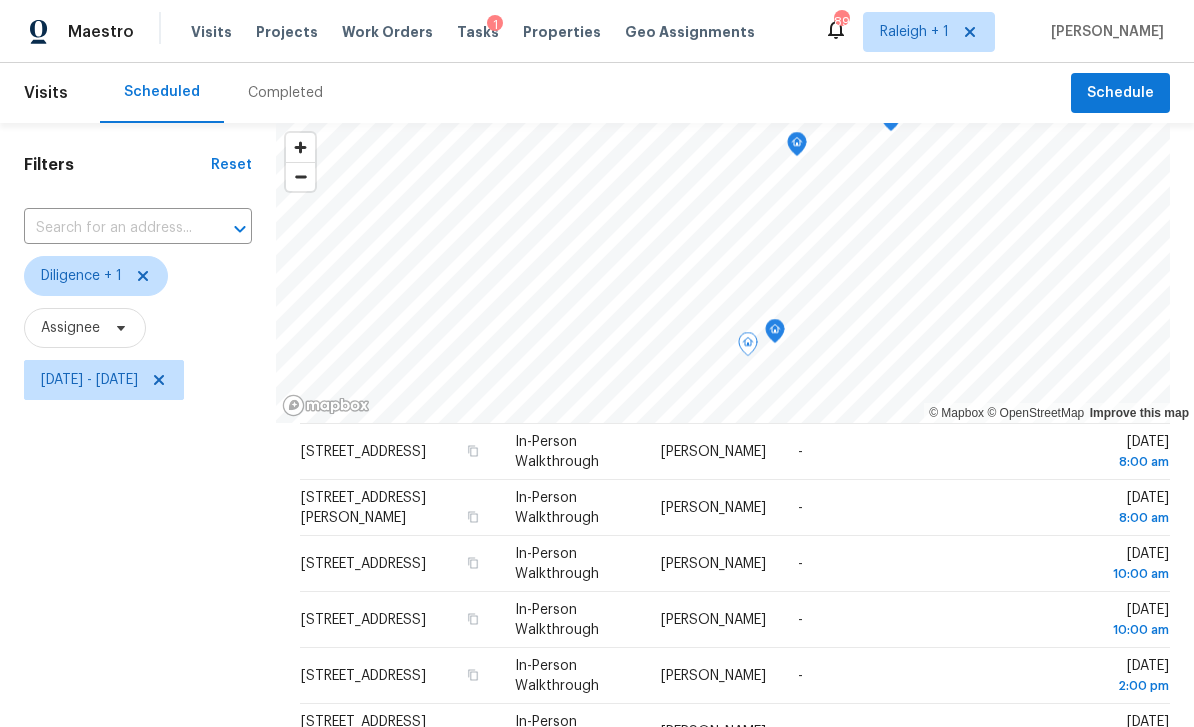 scroll, scrollTop: 0, scrollLeft: 0, axis: both 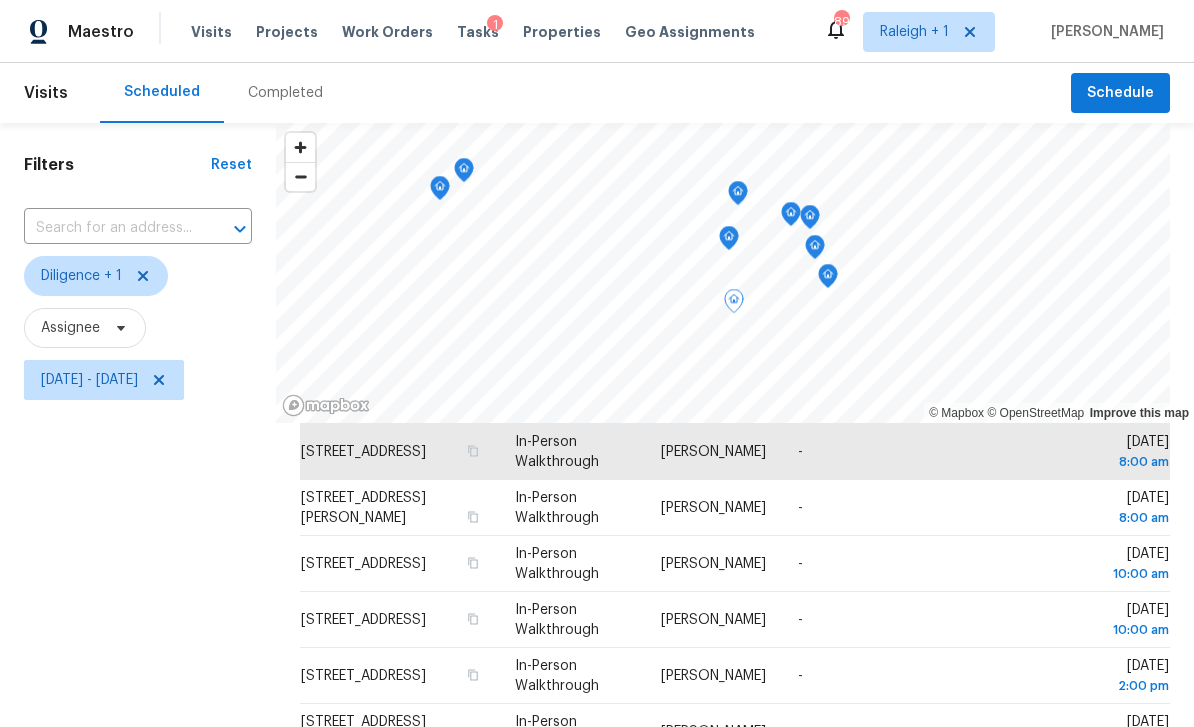 click 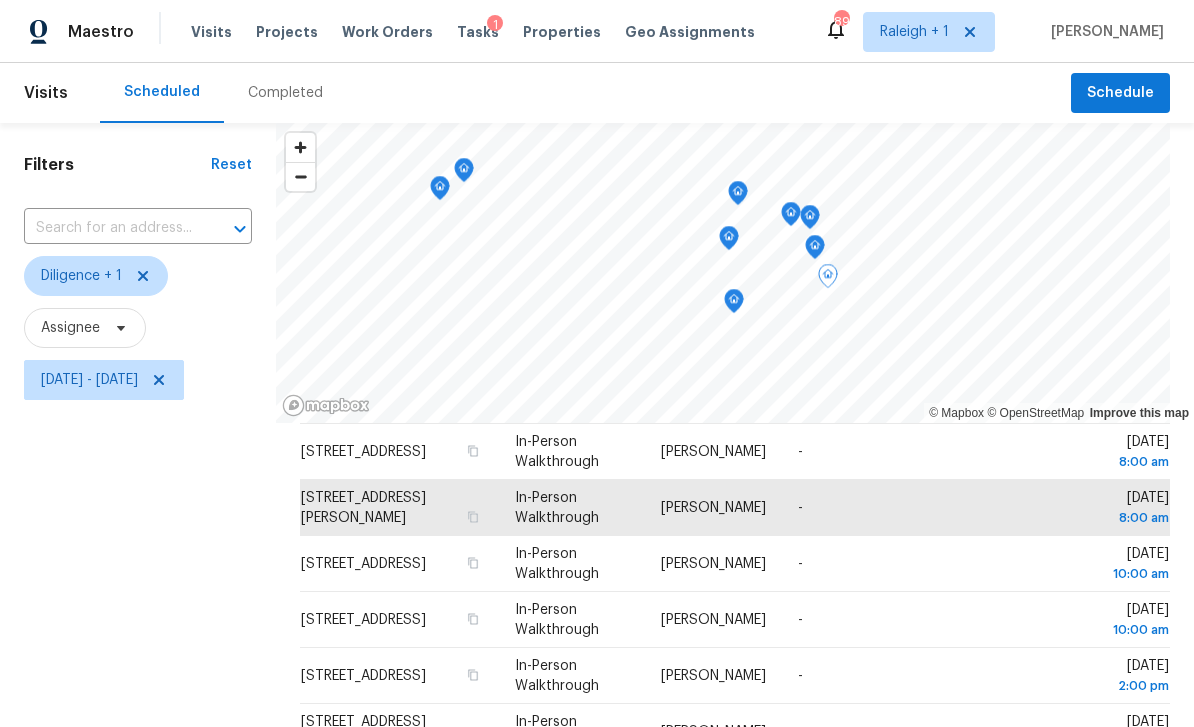 click 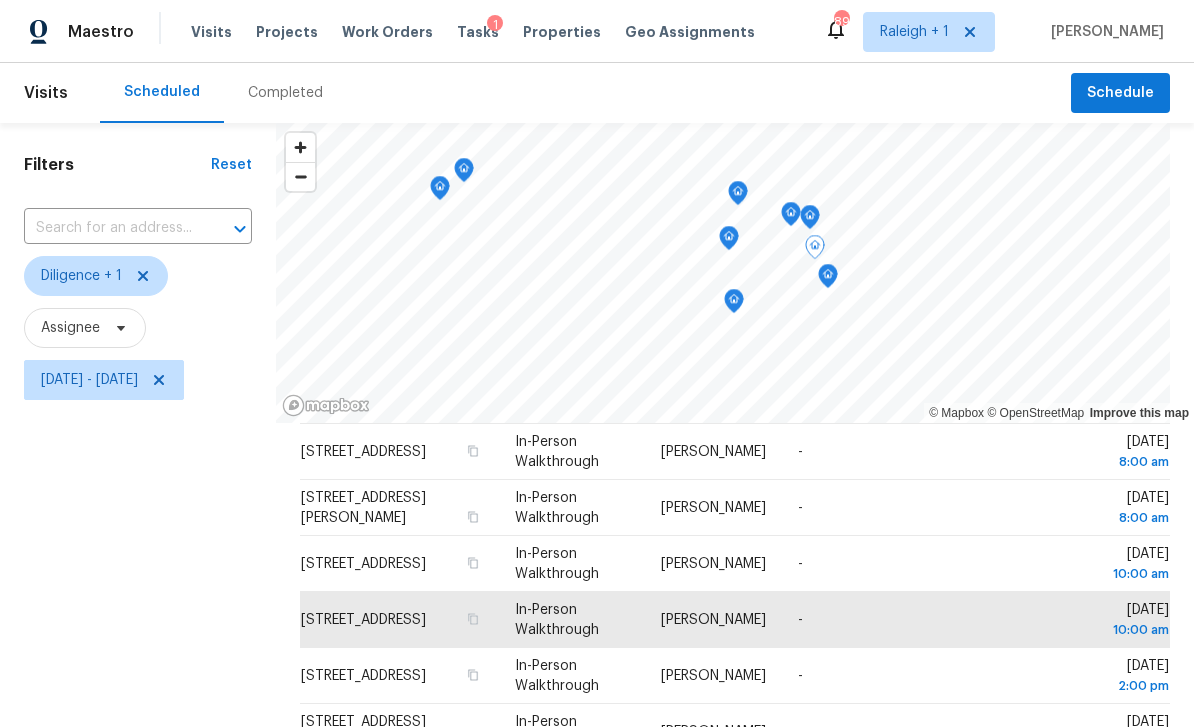 click 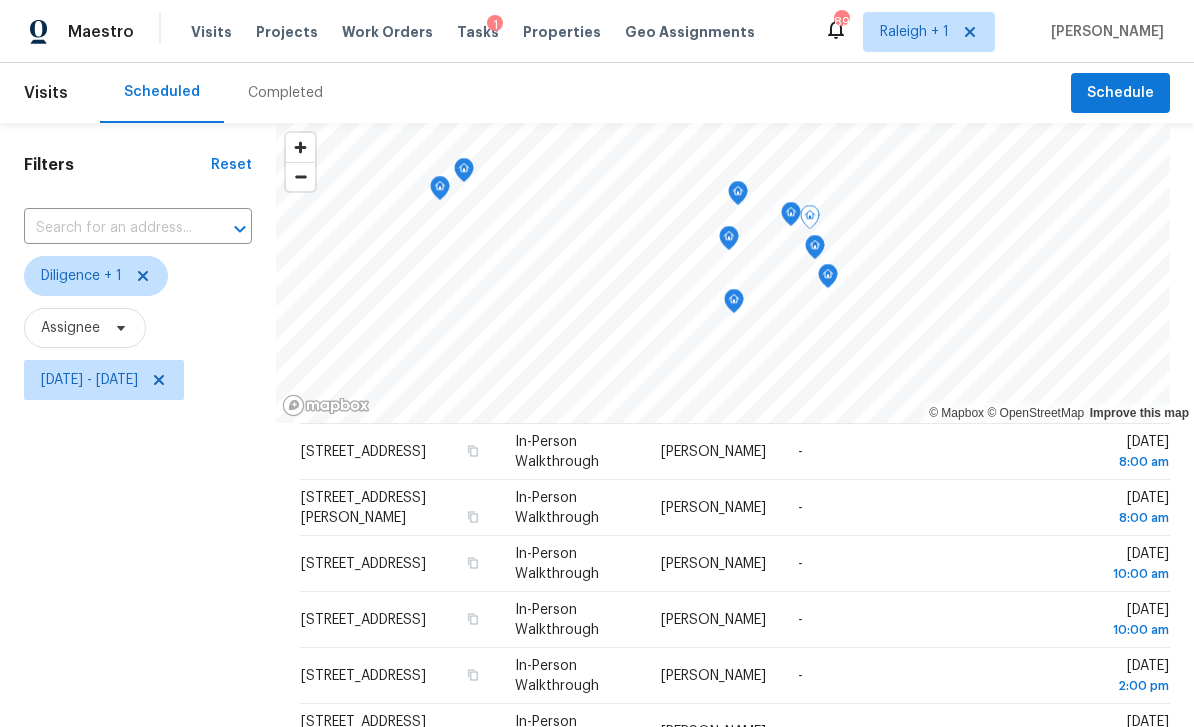 scroll, scrollTop: 0, scrollLeft: 0, axis: both 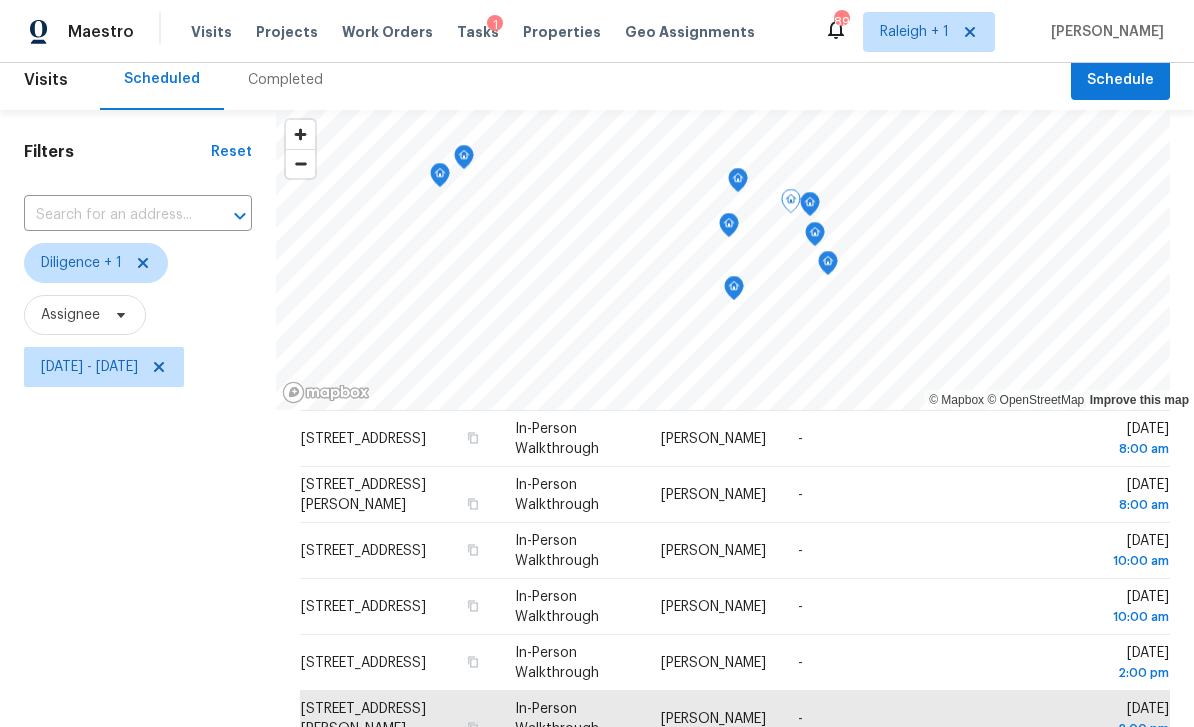 click 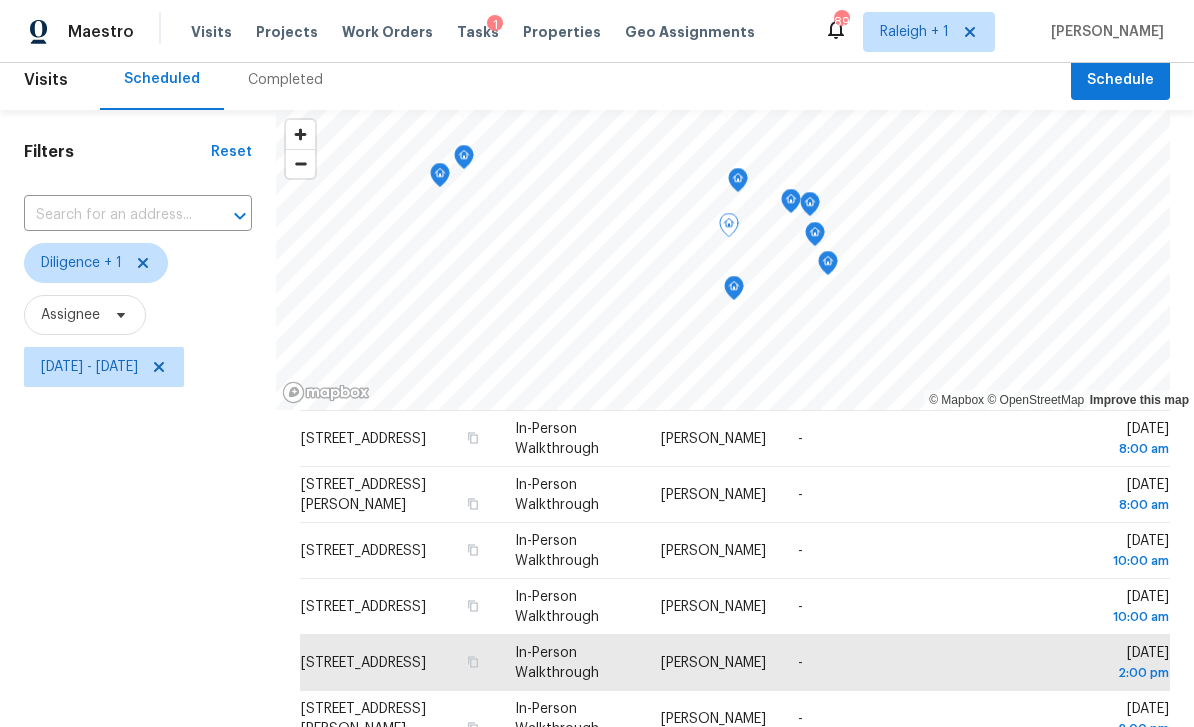 click 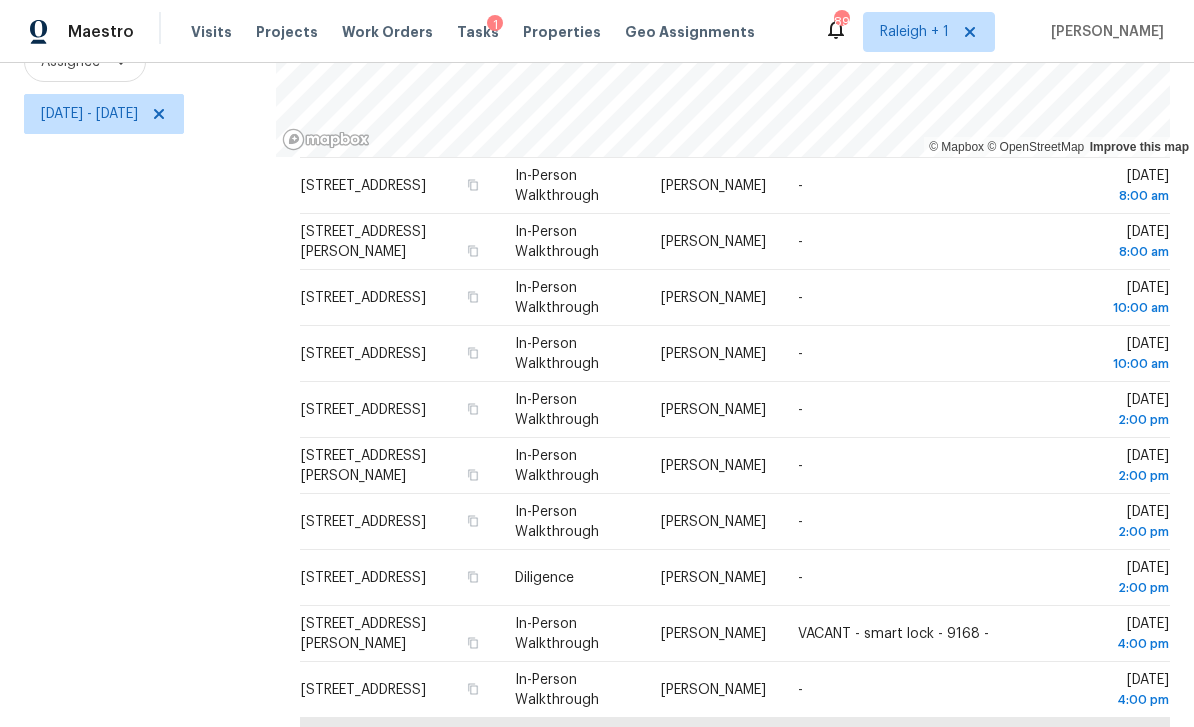 scroll, scrollTop: 265, scrollLeft: 0, axis: vertical 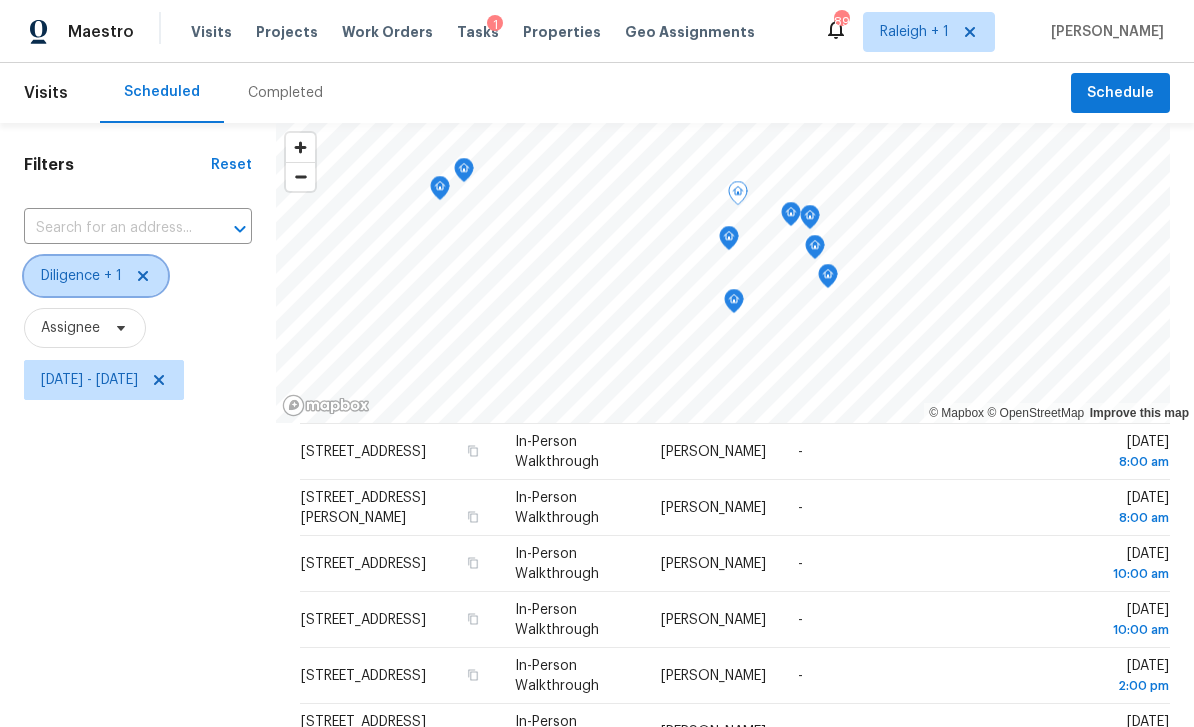 click on "Diligence + 1" at bounding box center (96, 276) 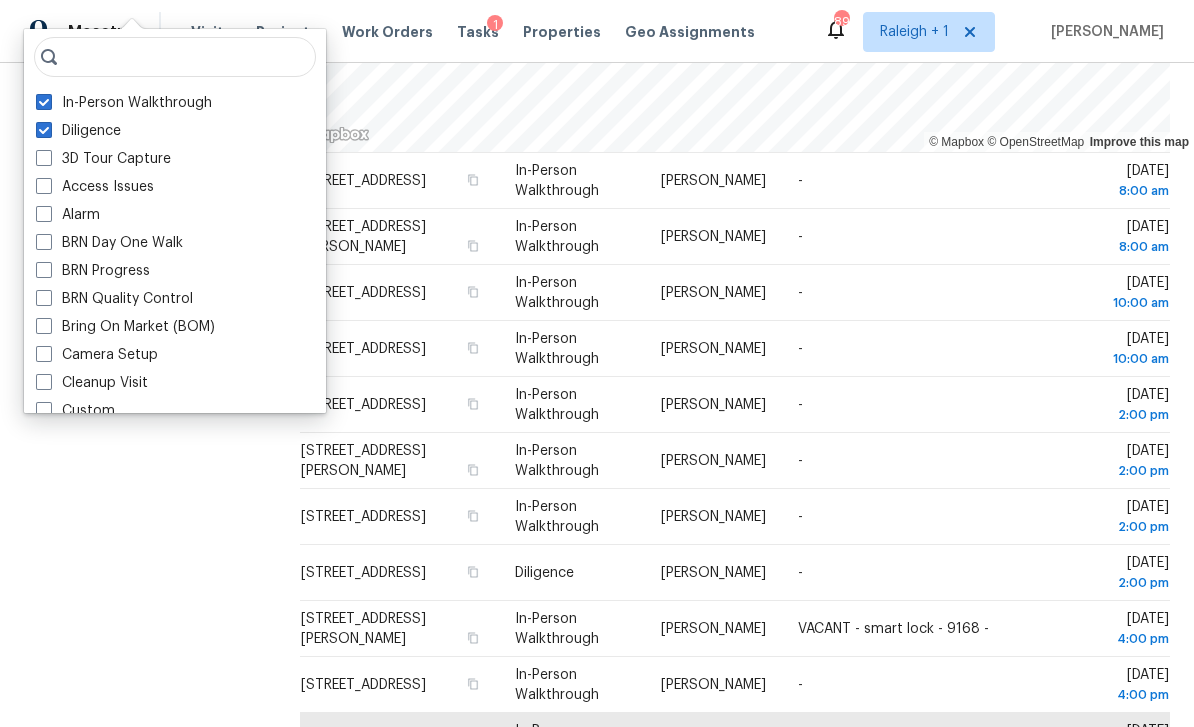 click on "In-Person Walkthrough Diligence 3D Tour Capture Access Issues Alarm BRN Day One Walk BRN Progress BRN Quality Control Bring On Market (BOM) Camera Setup Cleanup Visit Custom Damage Response Day One Walk Day One Walk Listed Day One Walk REIT Fallthrough Fallthrough Setup Final Walkthrough Floor Plan Scan Full On-Site Assessment HOA Violation High Utility Usage Home Feedback P0 Home Feedback P1 Home Feedback P2 Home Health Checkup Home Risk Change Response Incident Response Interior Assessment Inventory Clean [PERSON_NAME] Issue Late Checkout Walkthrough Leak Listed Clean and Audit - DO NOT USE Listed Inventory Diagnostic Living Area Square Footage Lockbox Drop Off LwOD Signpost Installation LwOD Signpost Removal New Listing Audit OBO Acquisition ODA Access P3 Issues Partner Day One Walk Post Storm Assessment Pre Storm Assessment Pre Storm Assessment Progress Quality Control Quality Control Listed RaaS D1W RaaS QC Remove EL Signage Reno Start Resale Door Code Change Room Levels and Dimensions Security Setup Teardown" at bounding box center [175, 221] 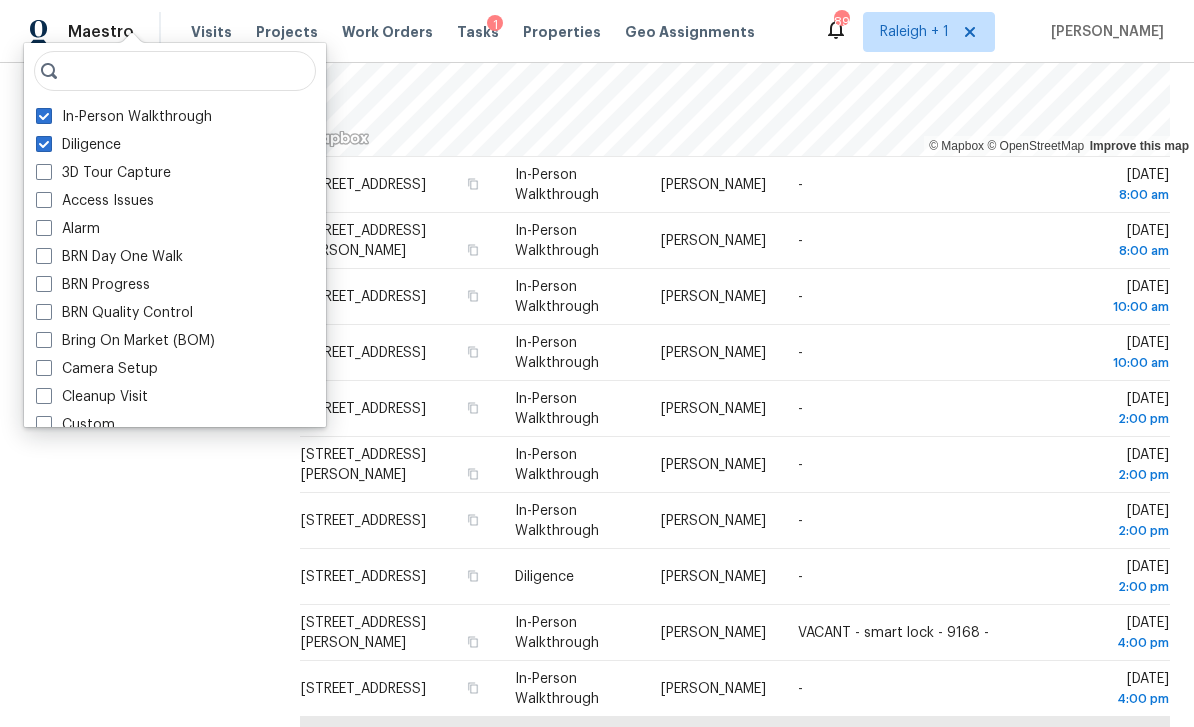 scroll, scrollTop: 265, scrollLeft: 0, axis: vertical 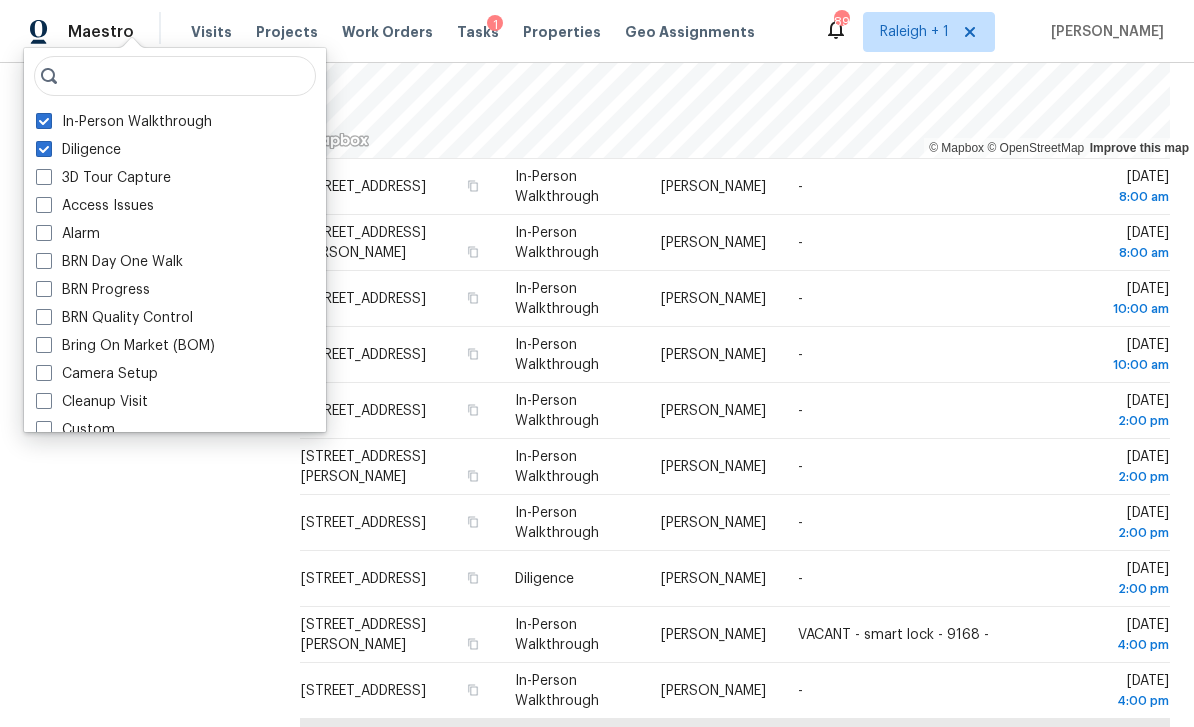 click at bounding box center [44, 149] 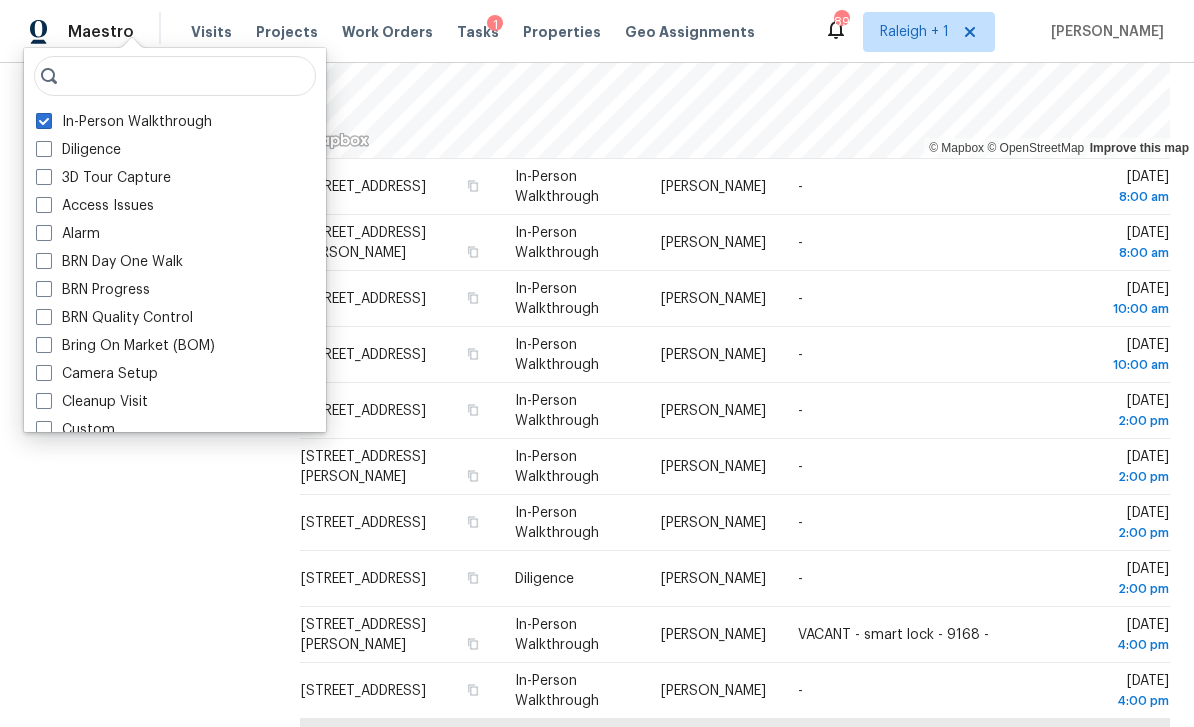 checkbox on "false" 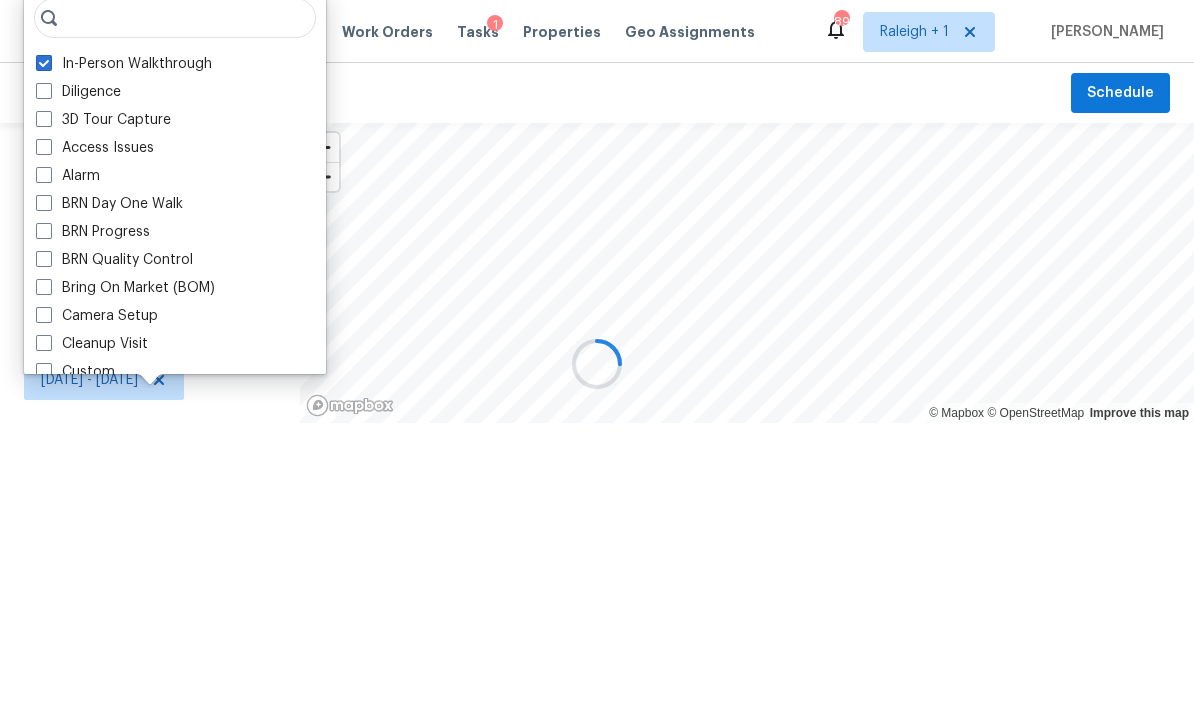 scroll, scrollTop: 16, scrollLeft: 0, axis: vertical 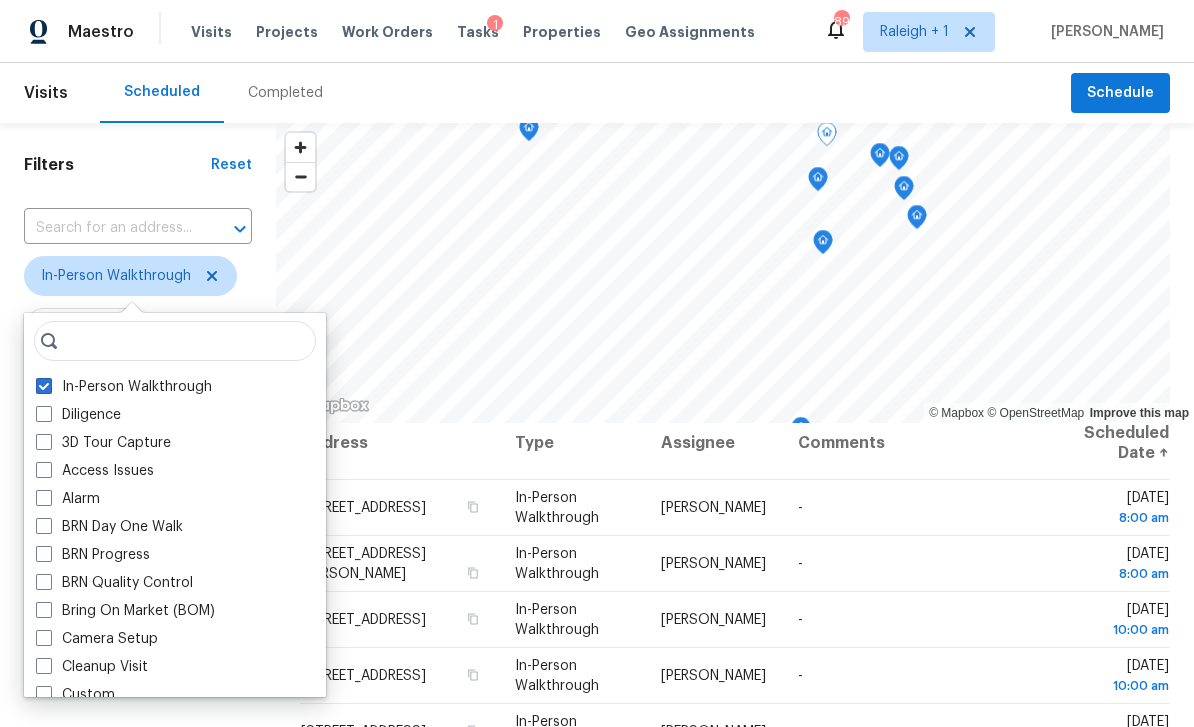 click at bounding box center (44, 386) 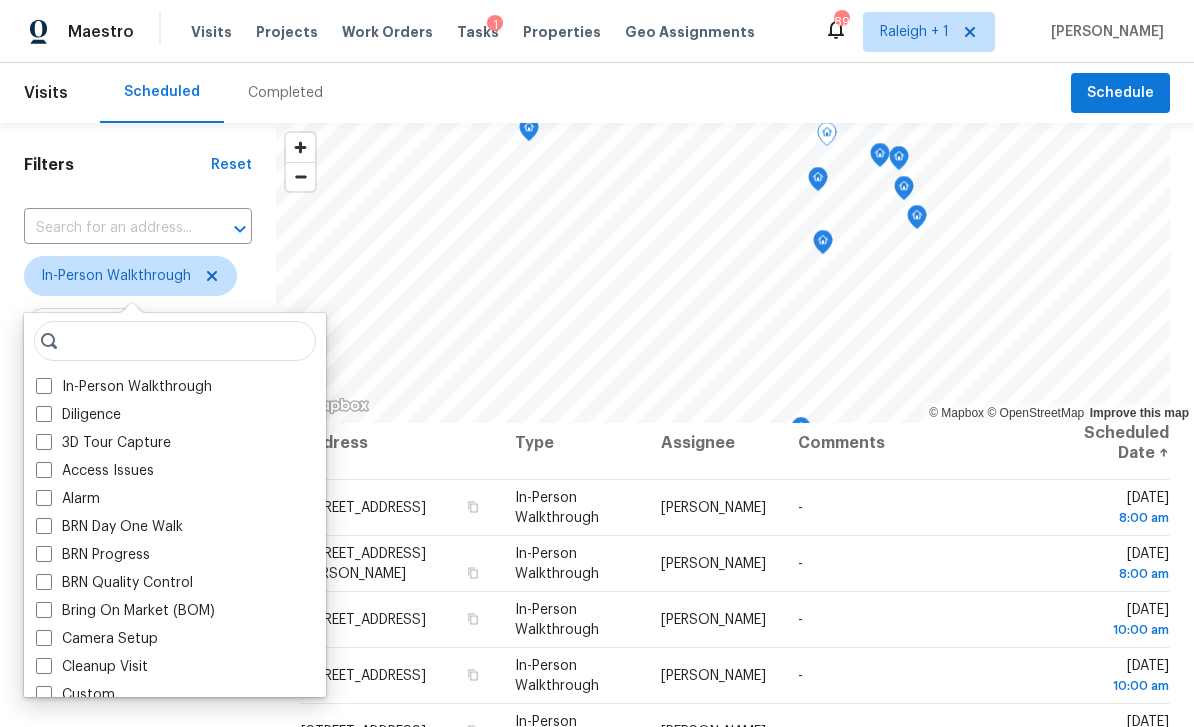 checkbox on "false" 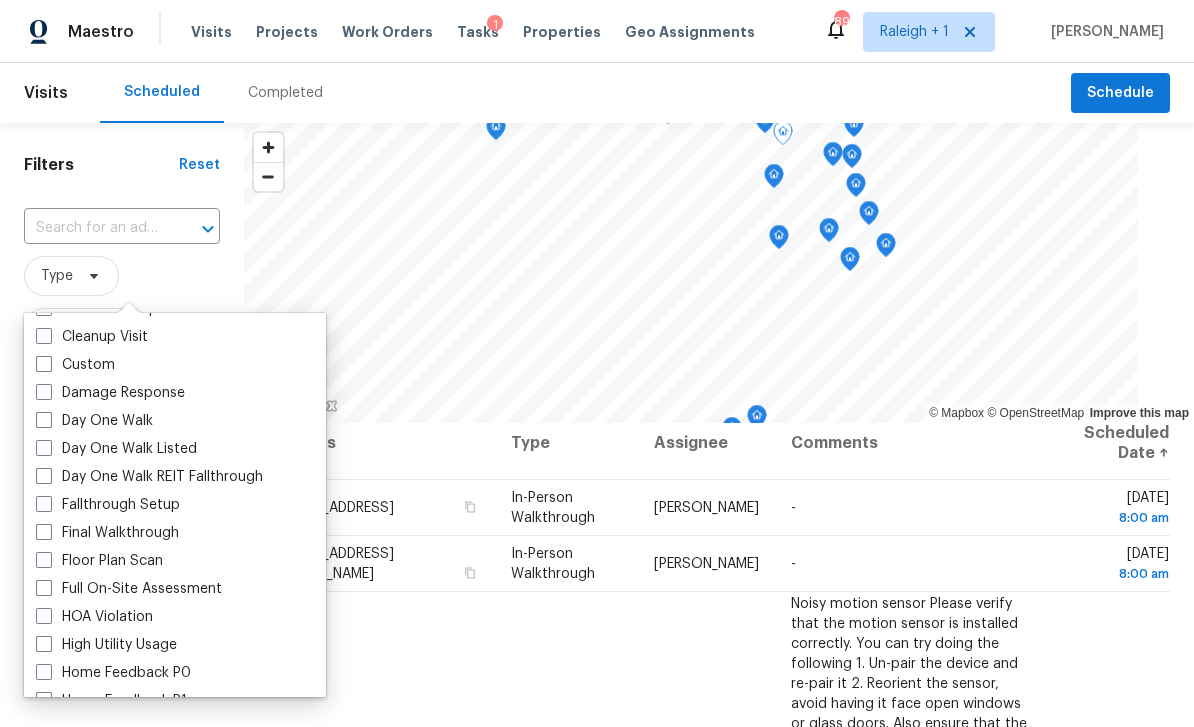 scroll, scrollTop: 346, scrollLeft: 0, axis: vertical 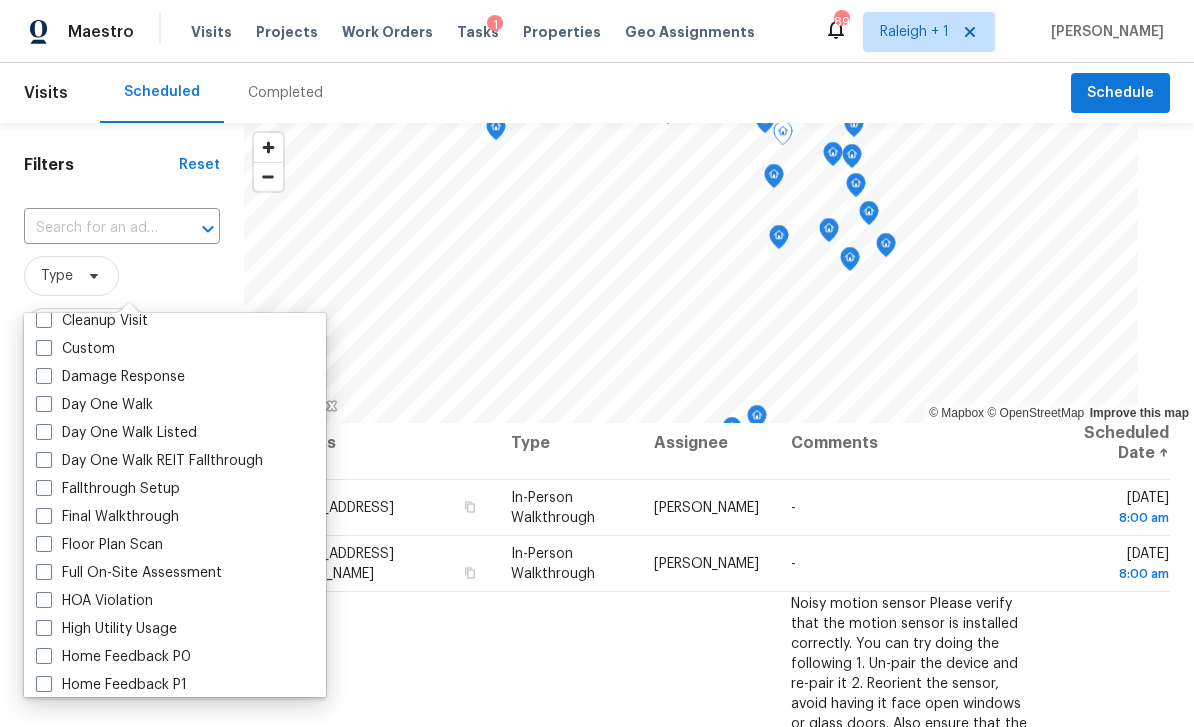 click on "Day One Walk" at bounding box center [175, 405] 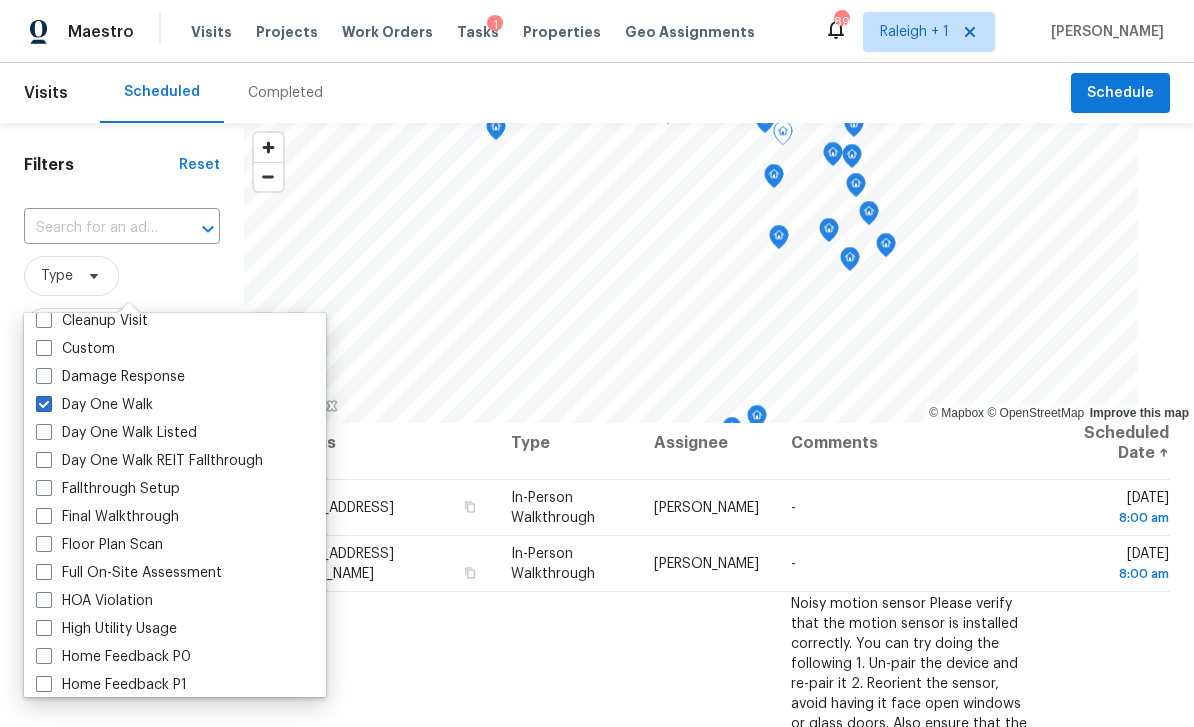 checkbox on "true" 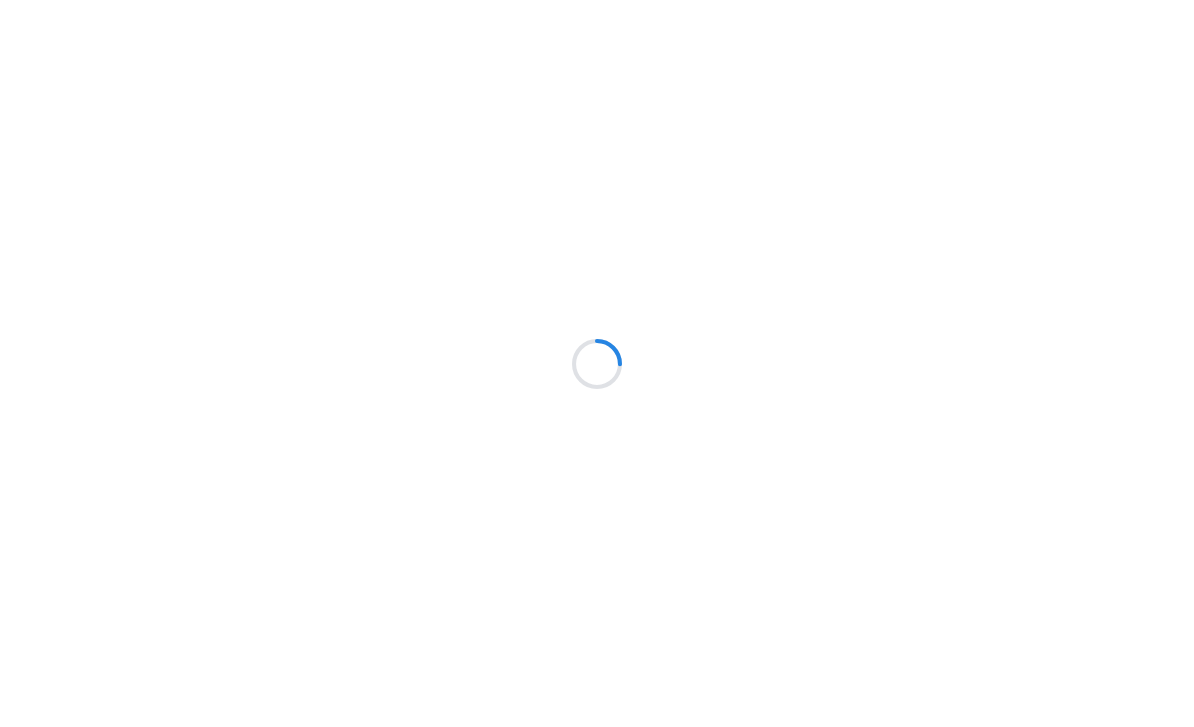 scroll, scrollTop: 0, scrollLeft: 0, axis: both 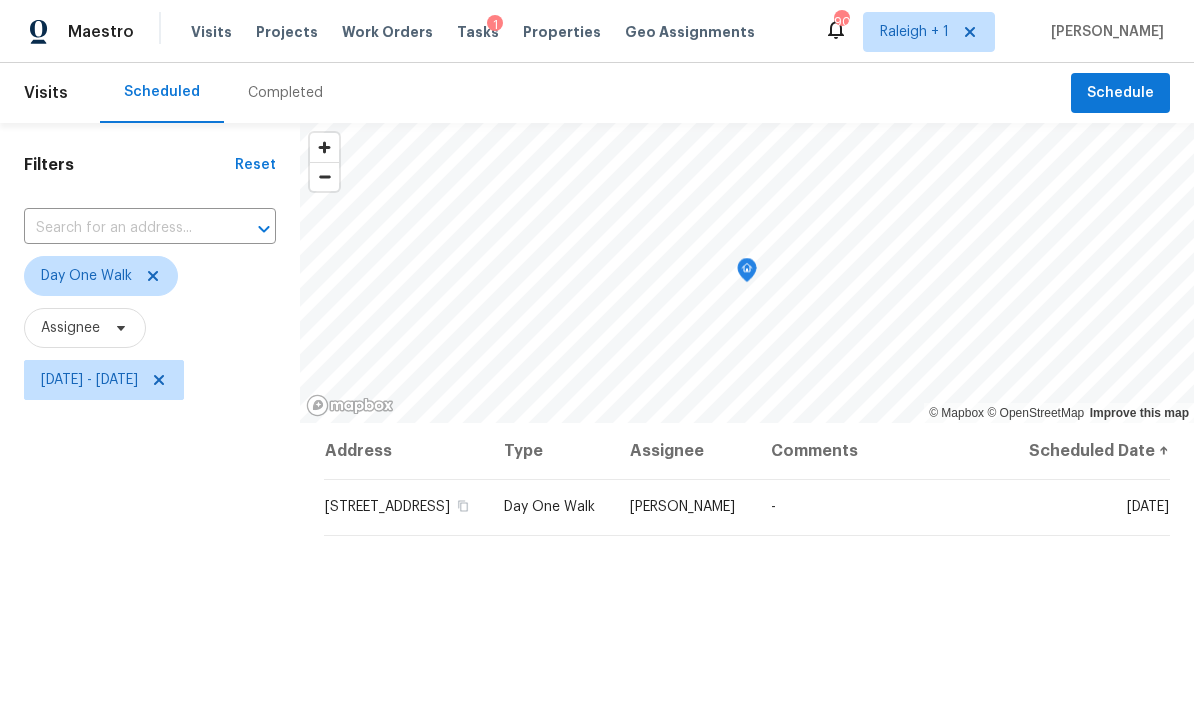 click on "Projects" at bounding box center [287, 32] 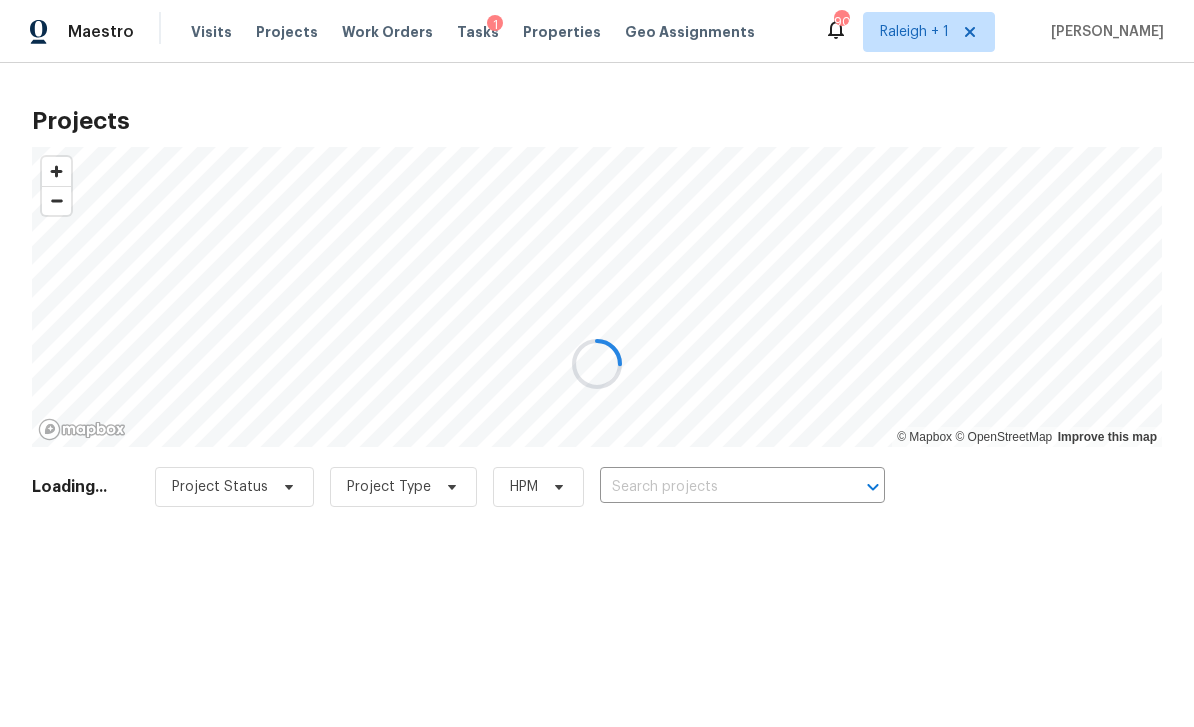 click at bounding box center (597, 363) 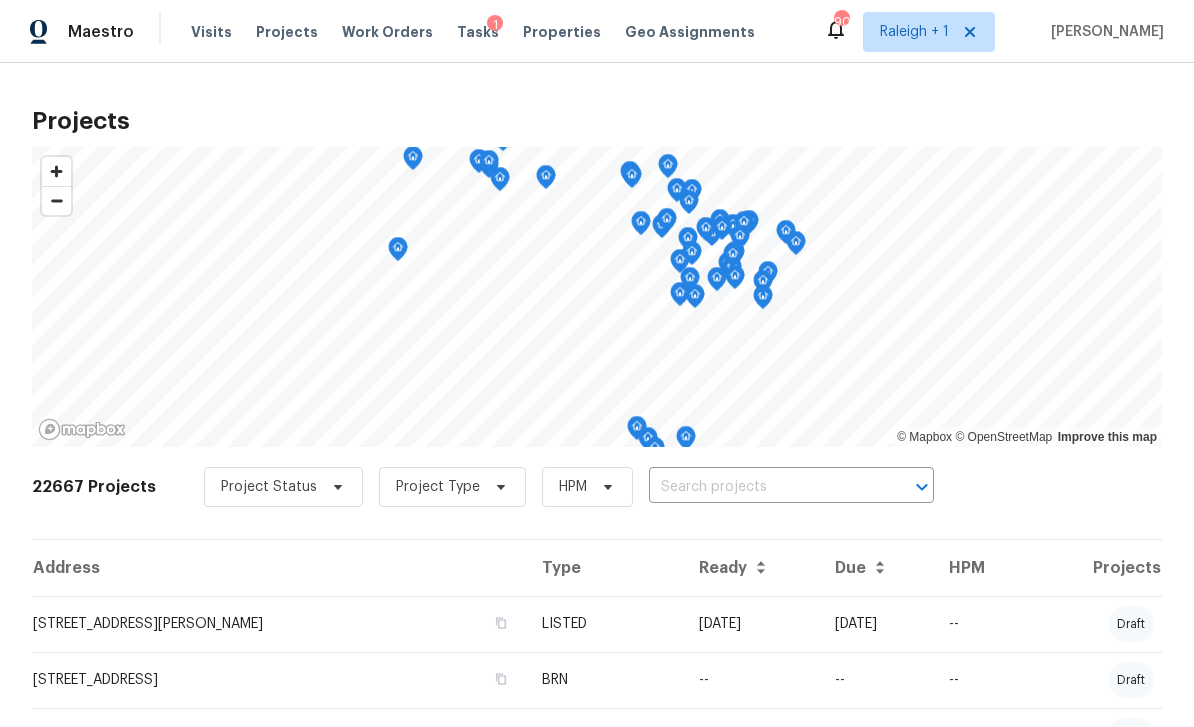 click at bounding box center [763, 487] 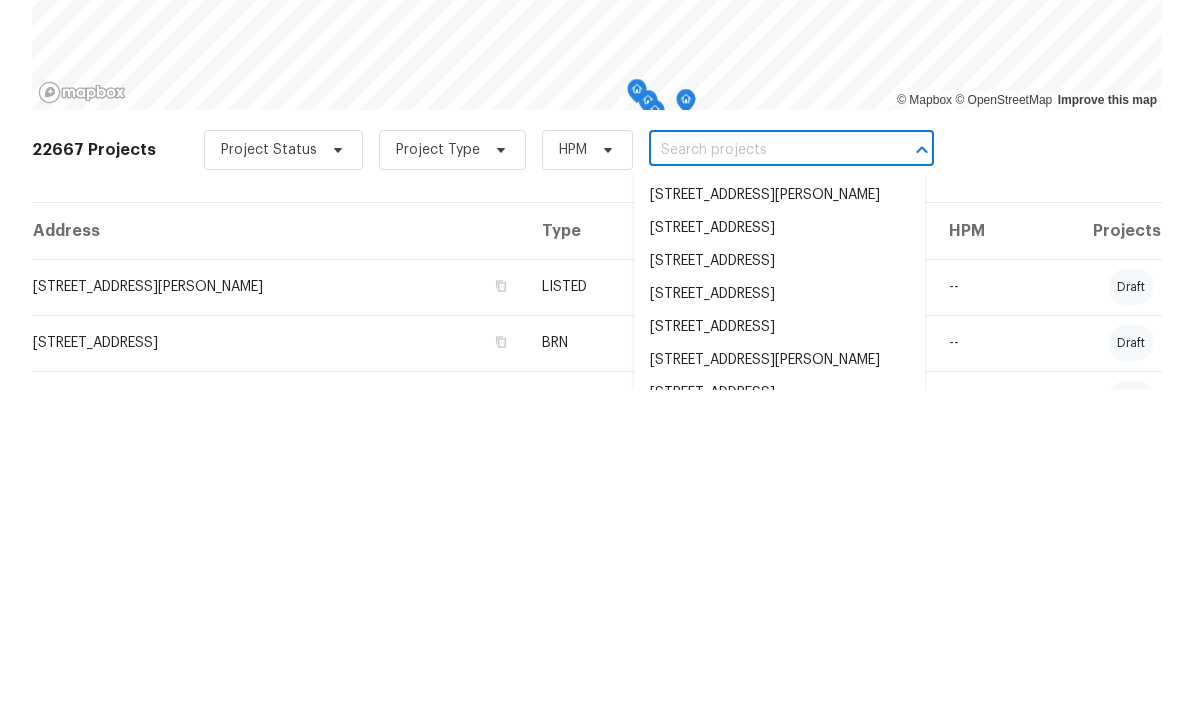 paste on "[STREET_ADDRESS][PERSON_NAME][PERSON_NAME]" 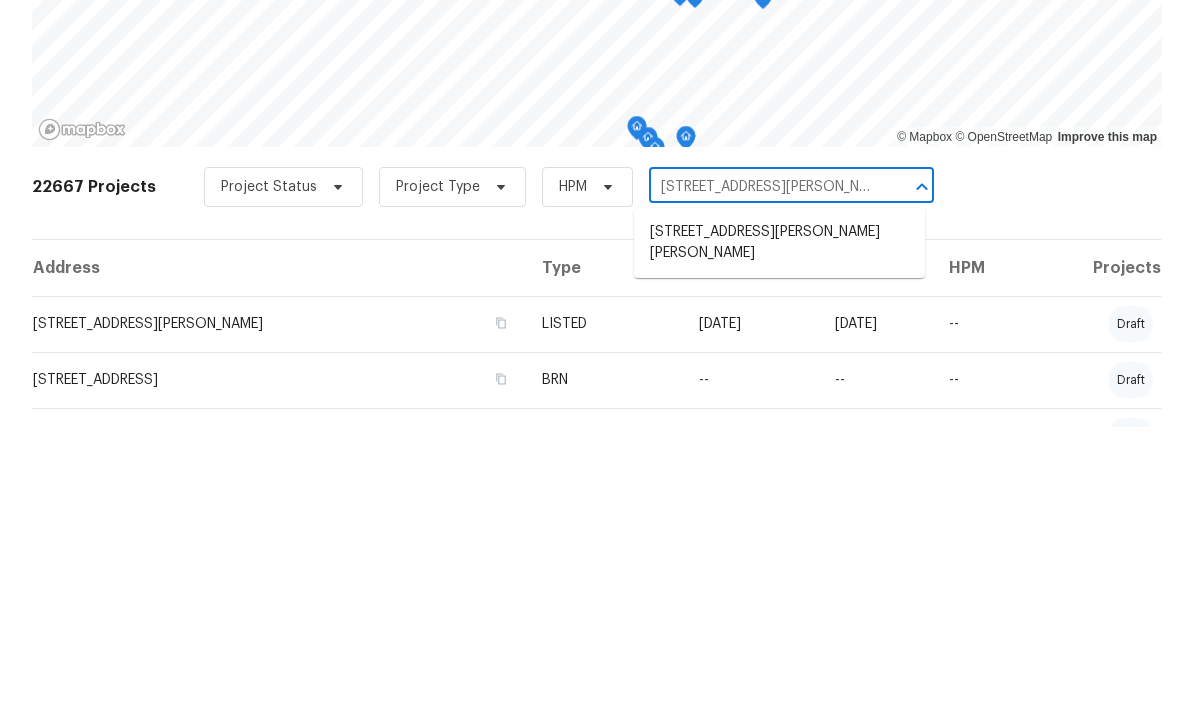 click on "[STREET_ADDRESS][PERSON_NAME][PERSON_NAME]" at bounding box center (779, 543) 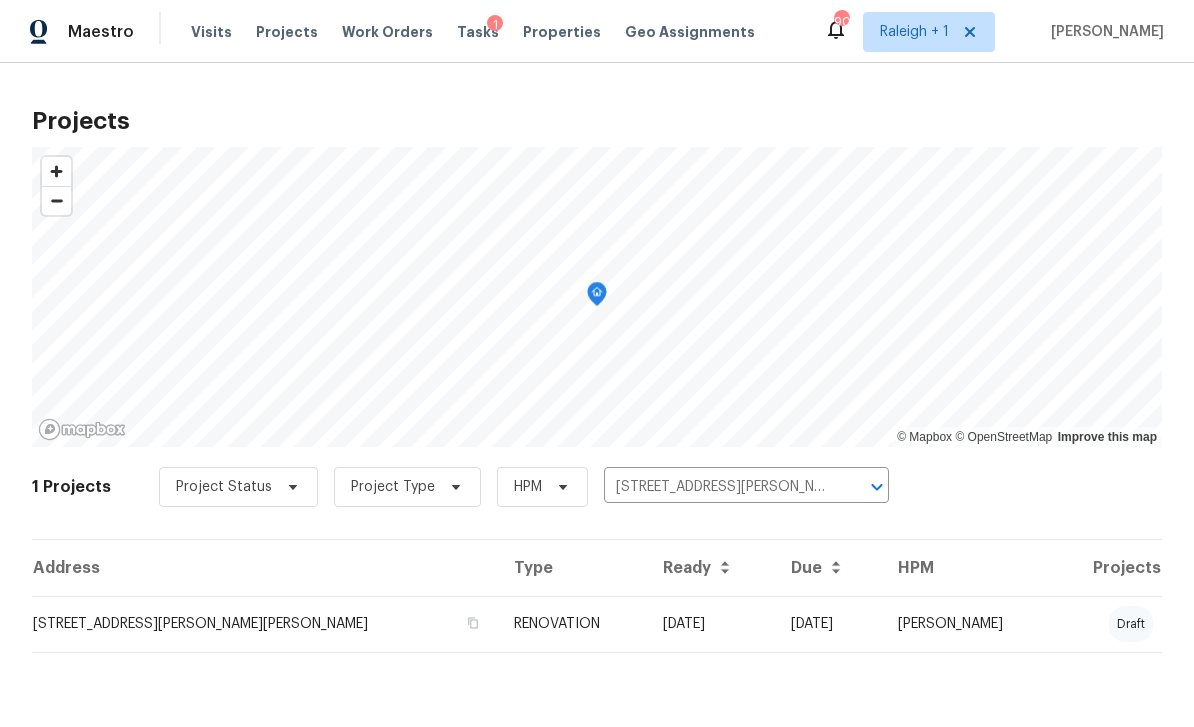 click on "[STREET_ADDRESS][PERSON_NAME][PERSON_NAME]" at bounding box center (265, 624) 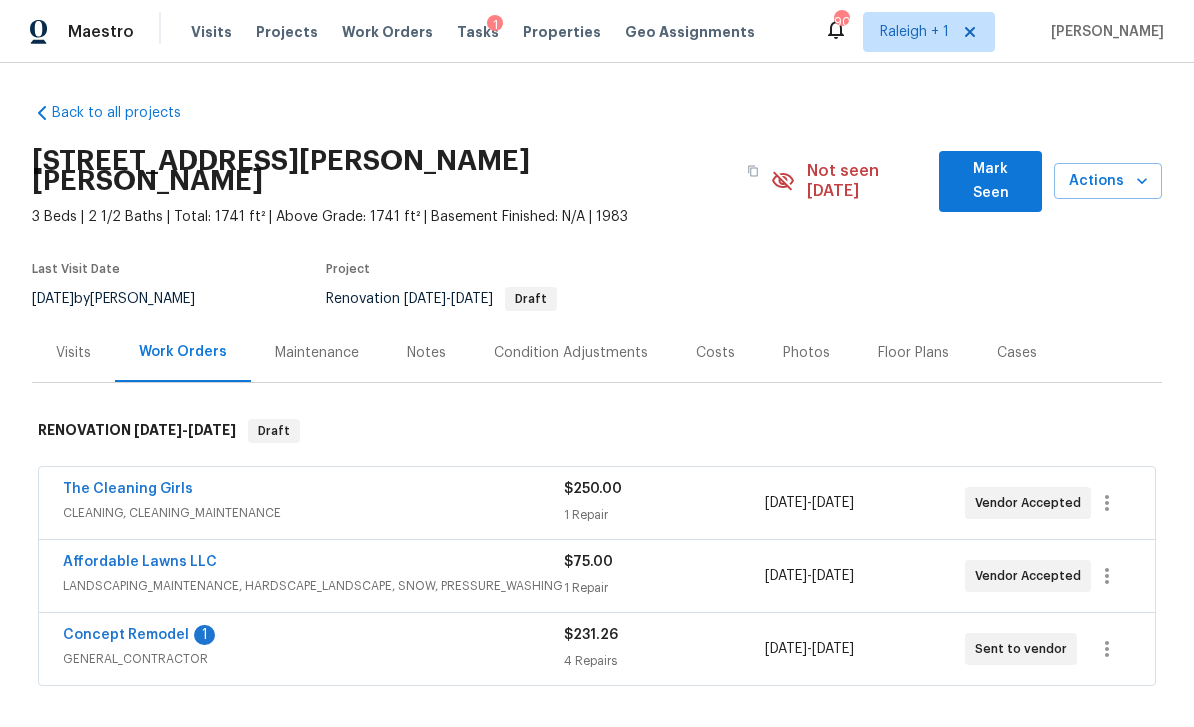 click on "Concept Remodel" at bounding box center (126, 635) 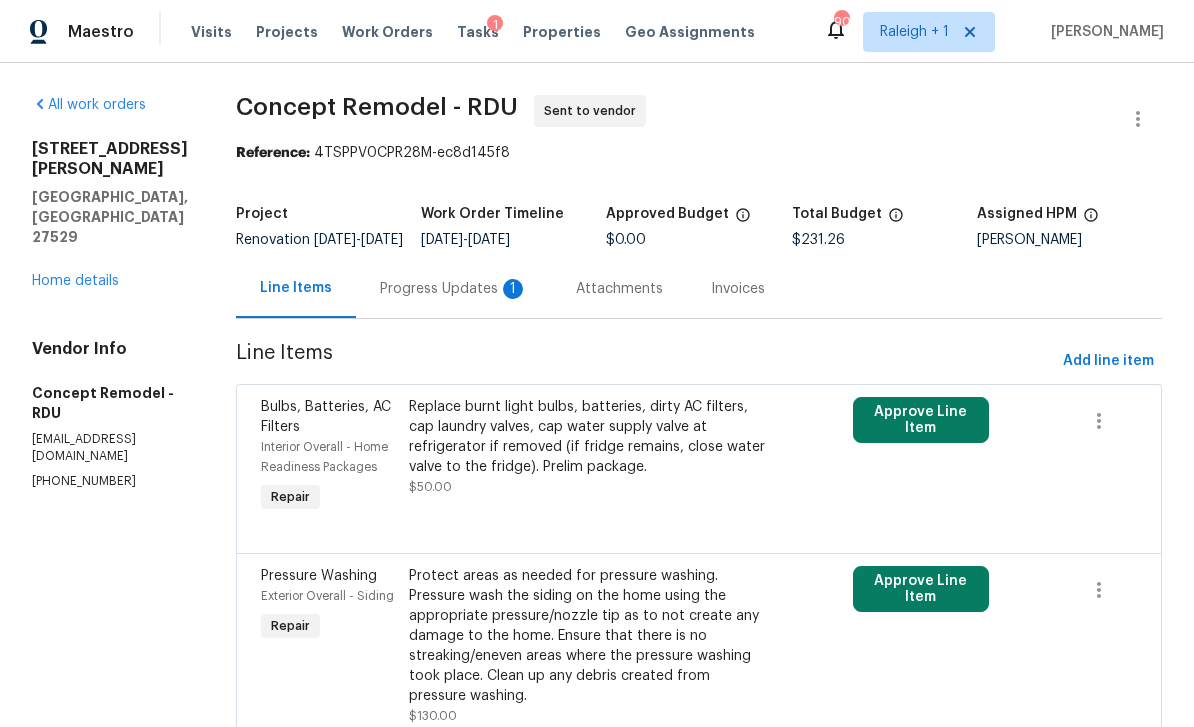 click on "Progress Updates 1" at bounding box center (454, 289) 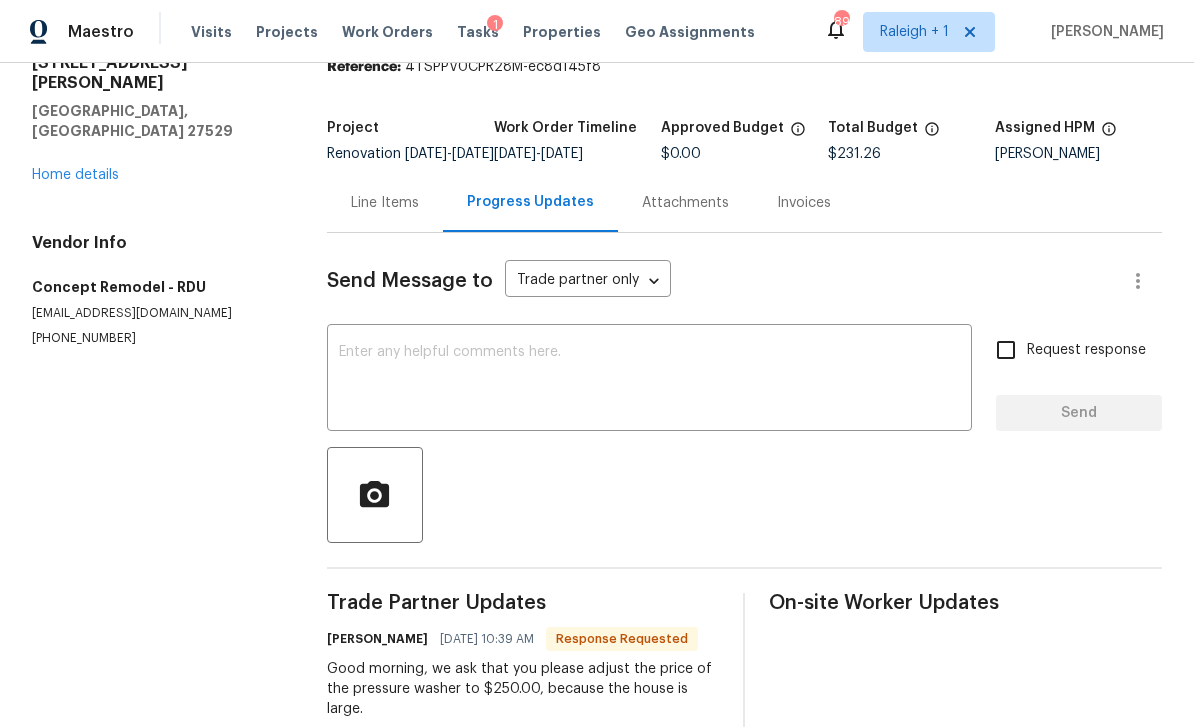 scroll, scrollTop: 85, scrollLeft: 0, axis: vertical 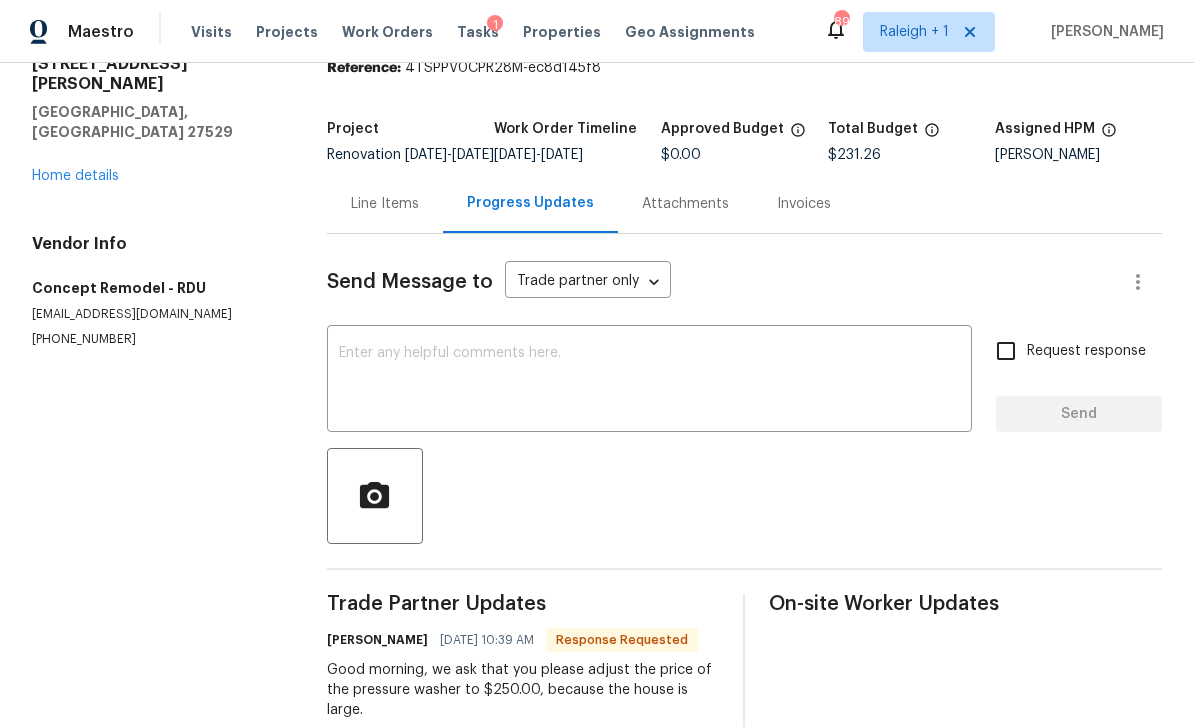 click on "Line Items" at bounding box center [385, 204] 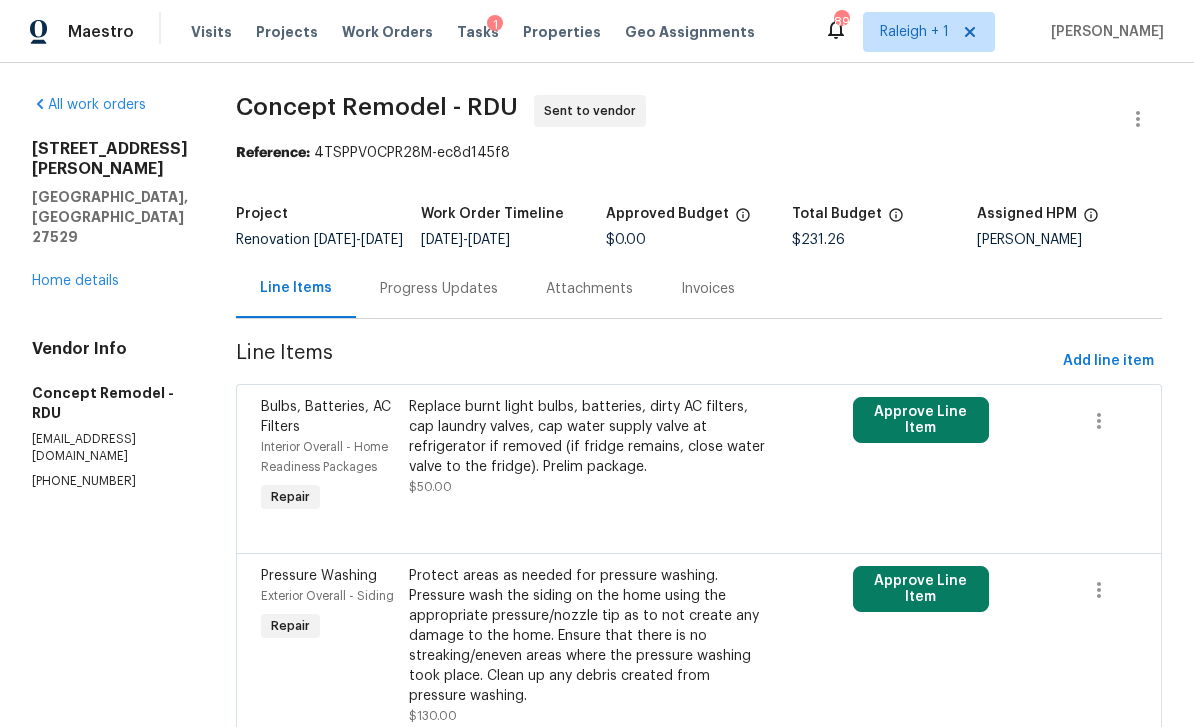 scroll, scrollTop: 0, scrollLeft: 0, axis: both 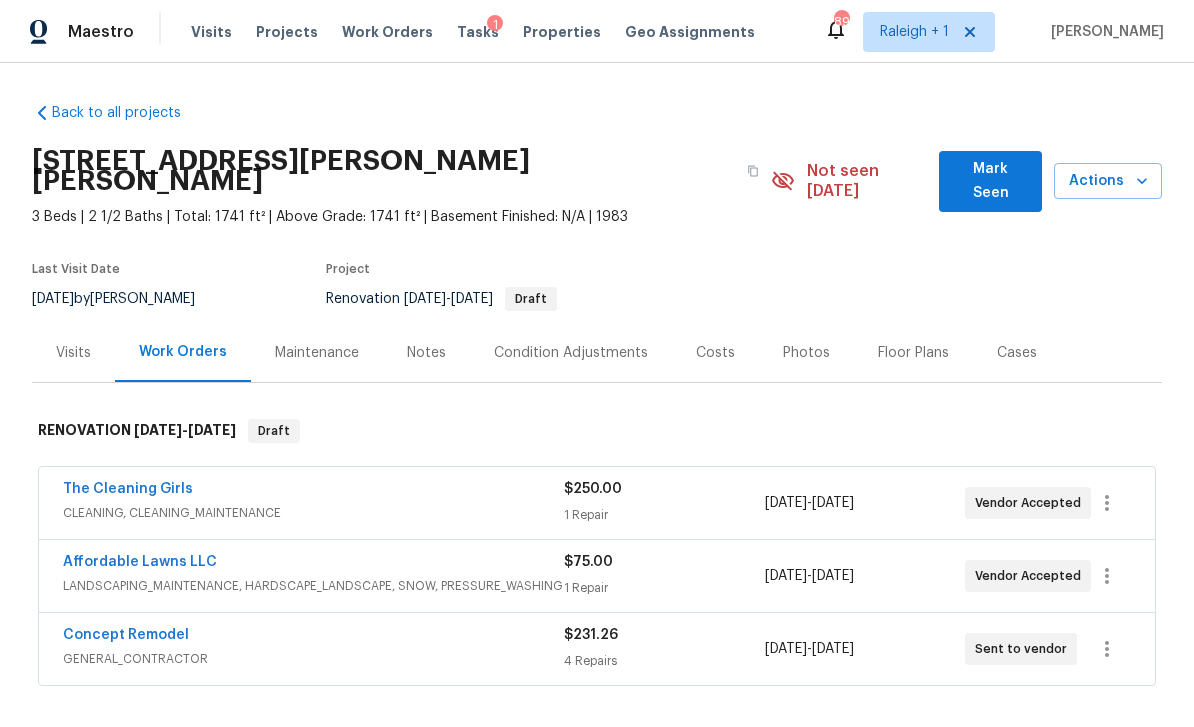 click on "Affordable Lawns LLC" at bounding box center (140, 562) 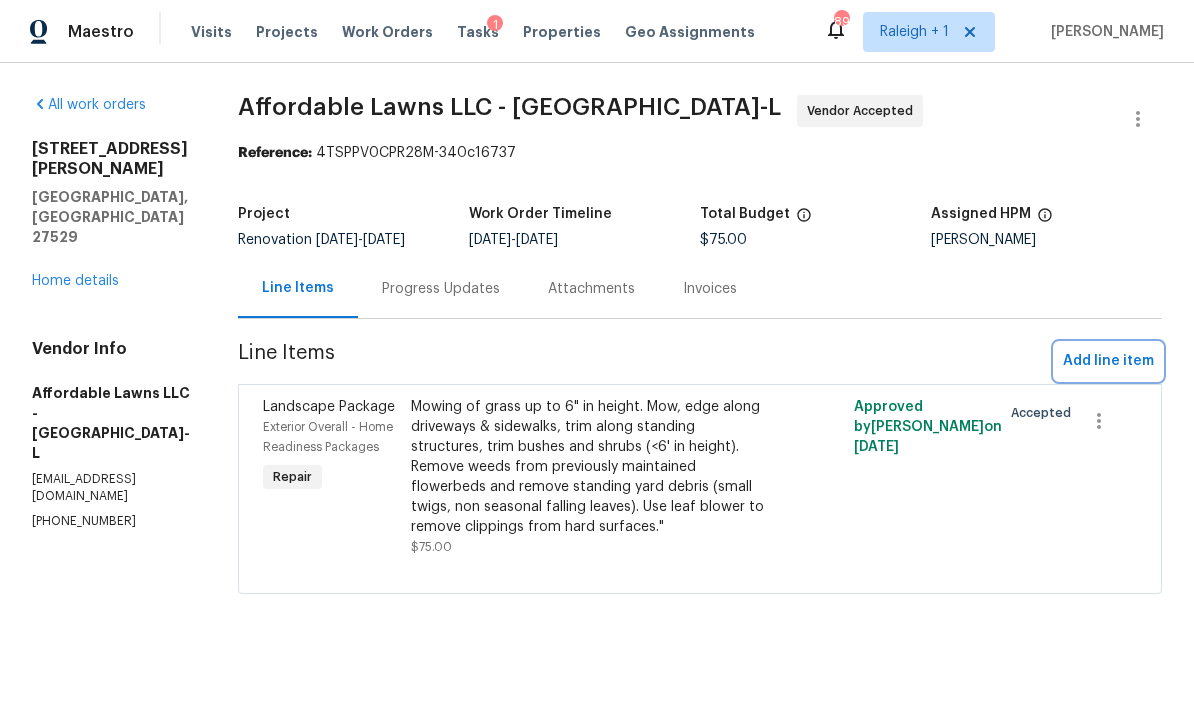 click on "Add line item" at bounding box center (1108, 361) 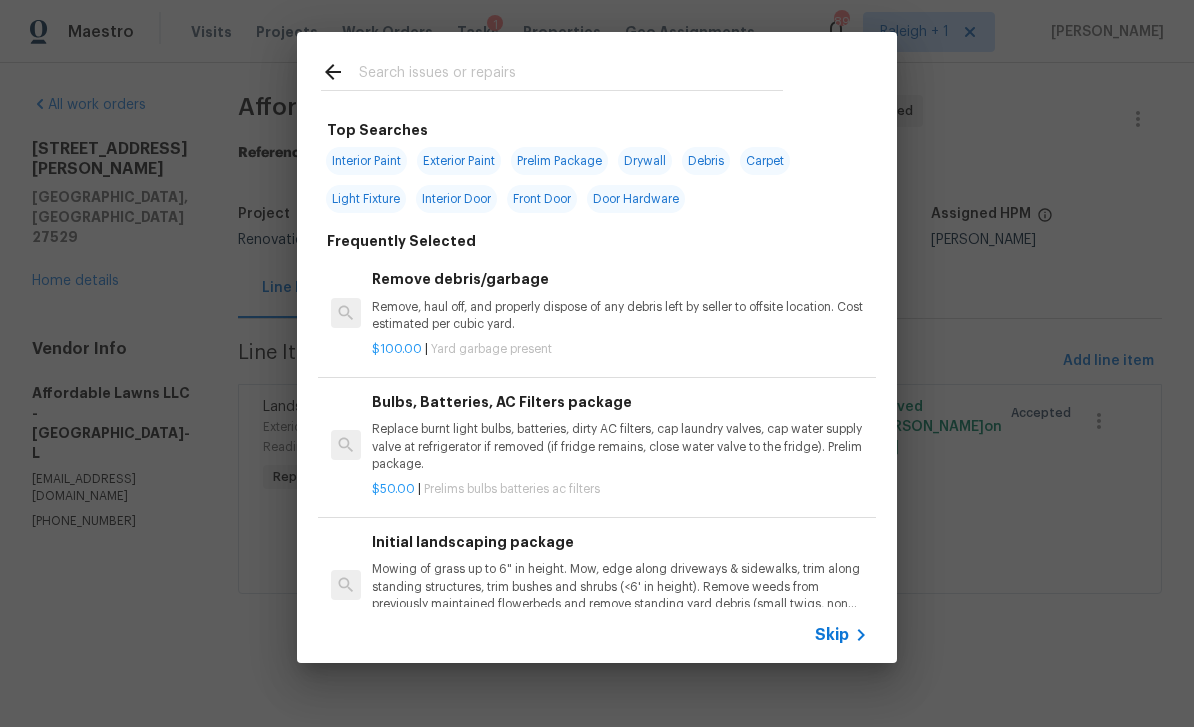 click at bounding box center [571, 75] 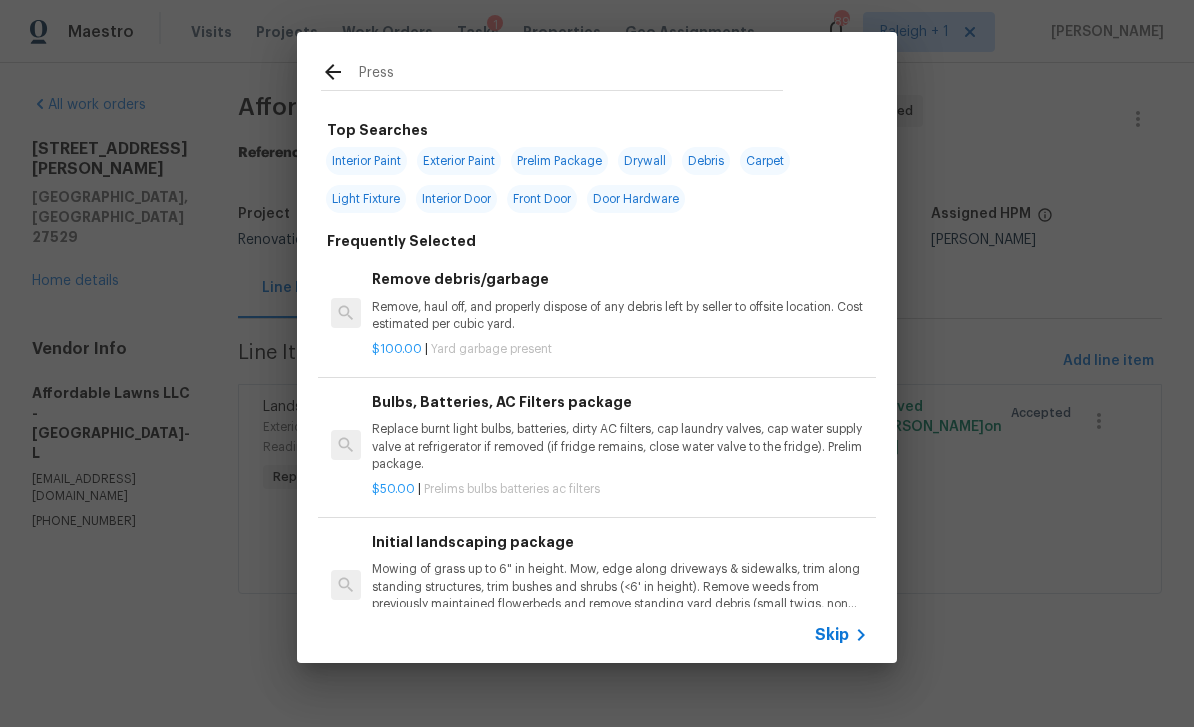 type on "Pressu" 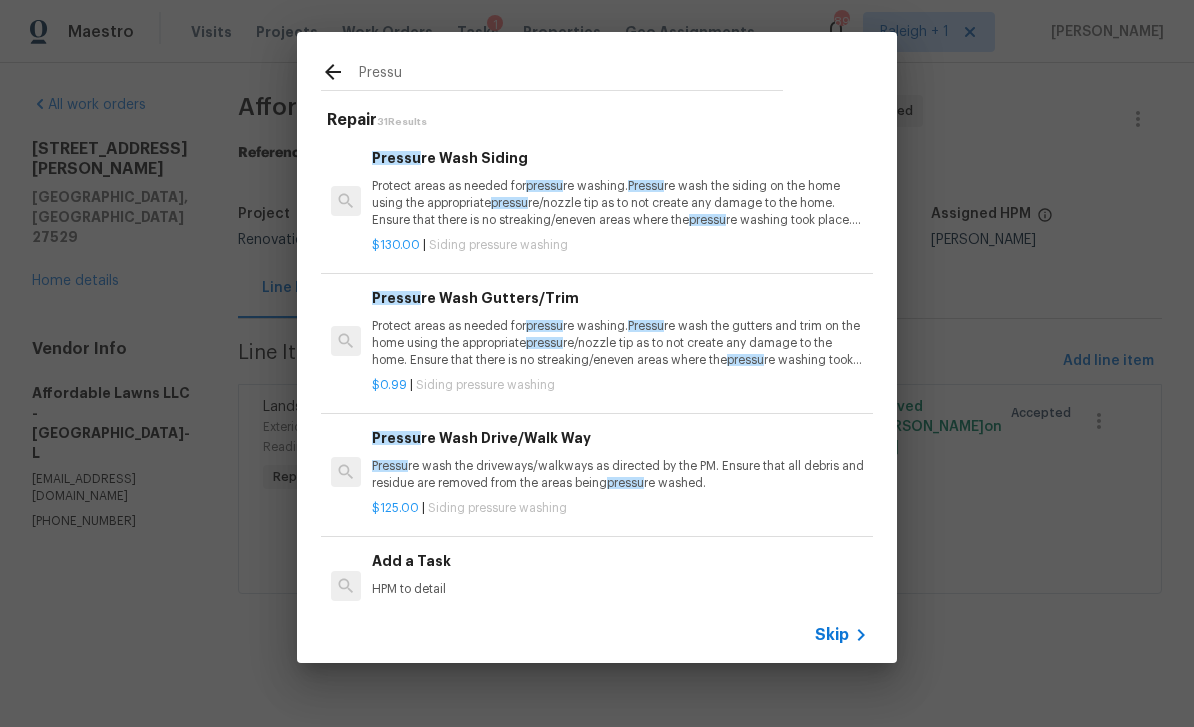 scroll, scrollTop: 106, scrollLeft: 0, axis: vertical 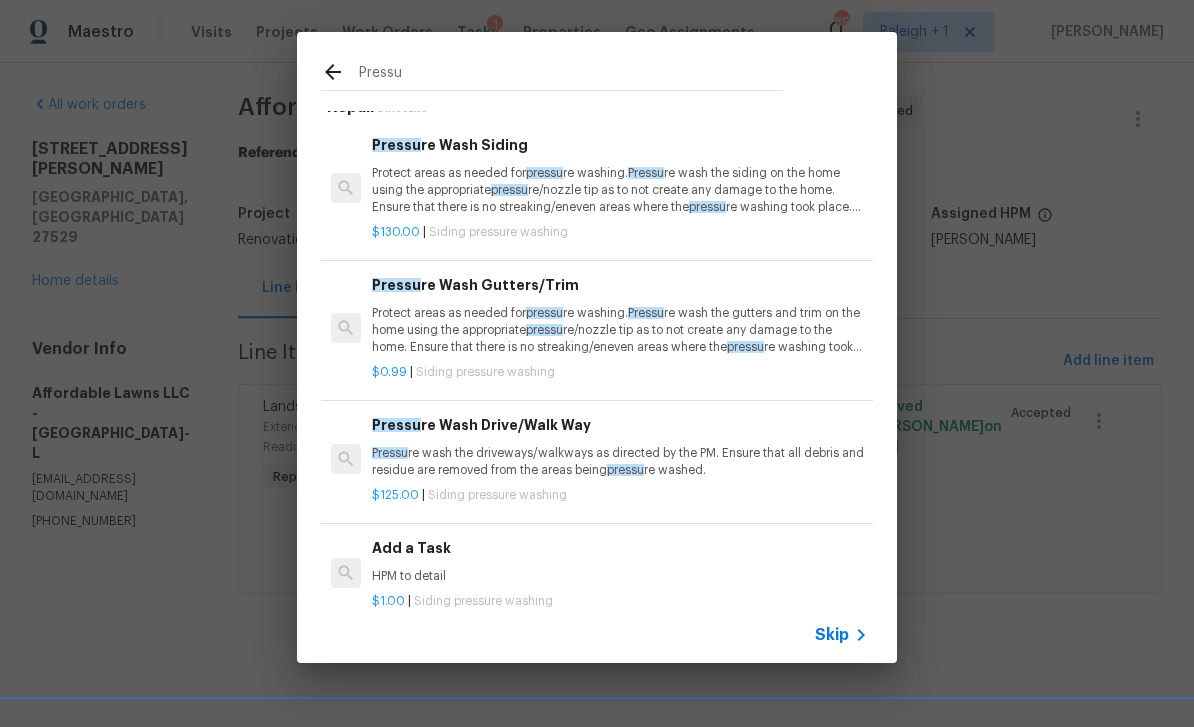 click on "Protect areas as needed for  pressu re washing.  Pressu re wash the siding on the home using the appropriate  pressu re/nozzle tip as to not create any damage to the home. Ensure that there is no streaking/eneven areas where the  pressu re washing took place. Clean up any debris created from  pressu re washing." at bounding box center [620, 190] 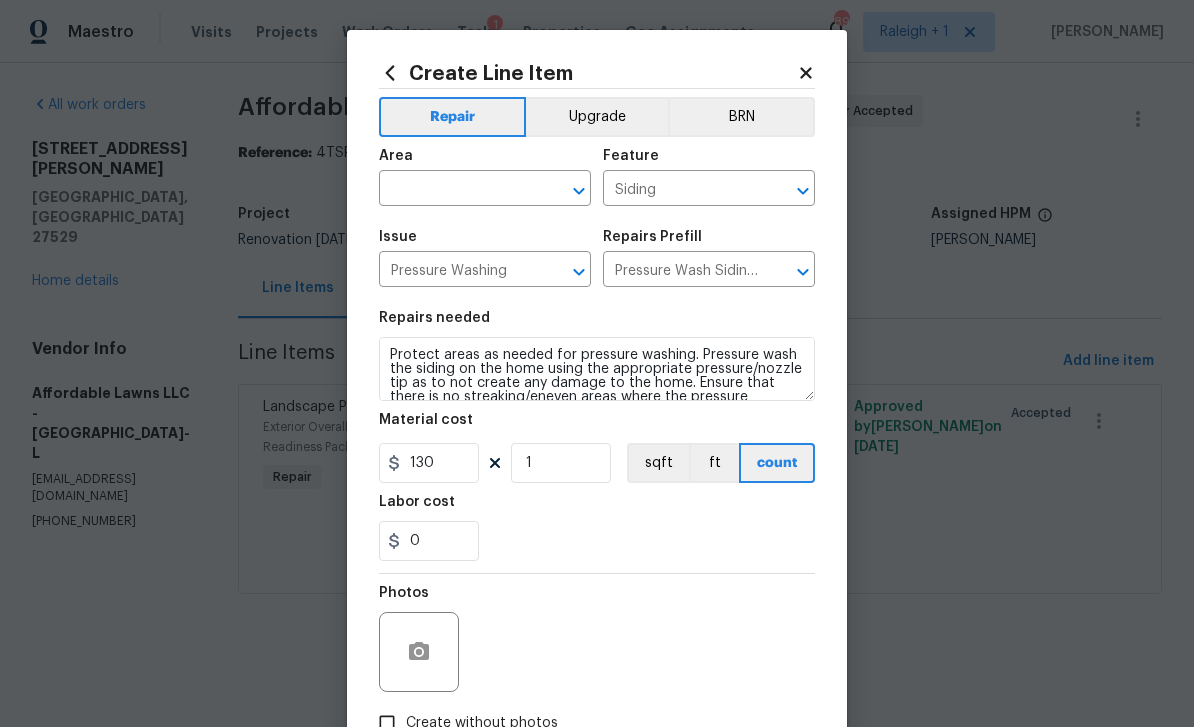 click at bounding box center [457, 190] 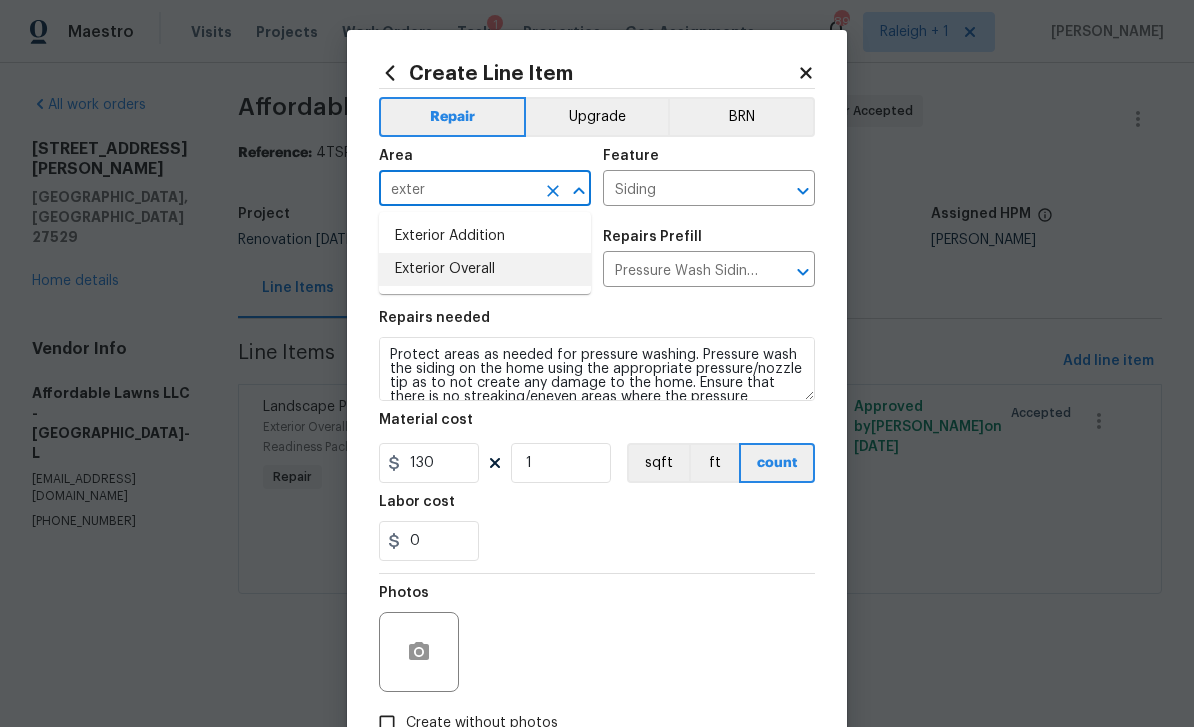 click on "Exterior Overall" at bounding box center (485, 269) 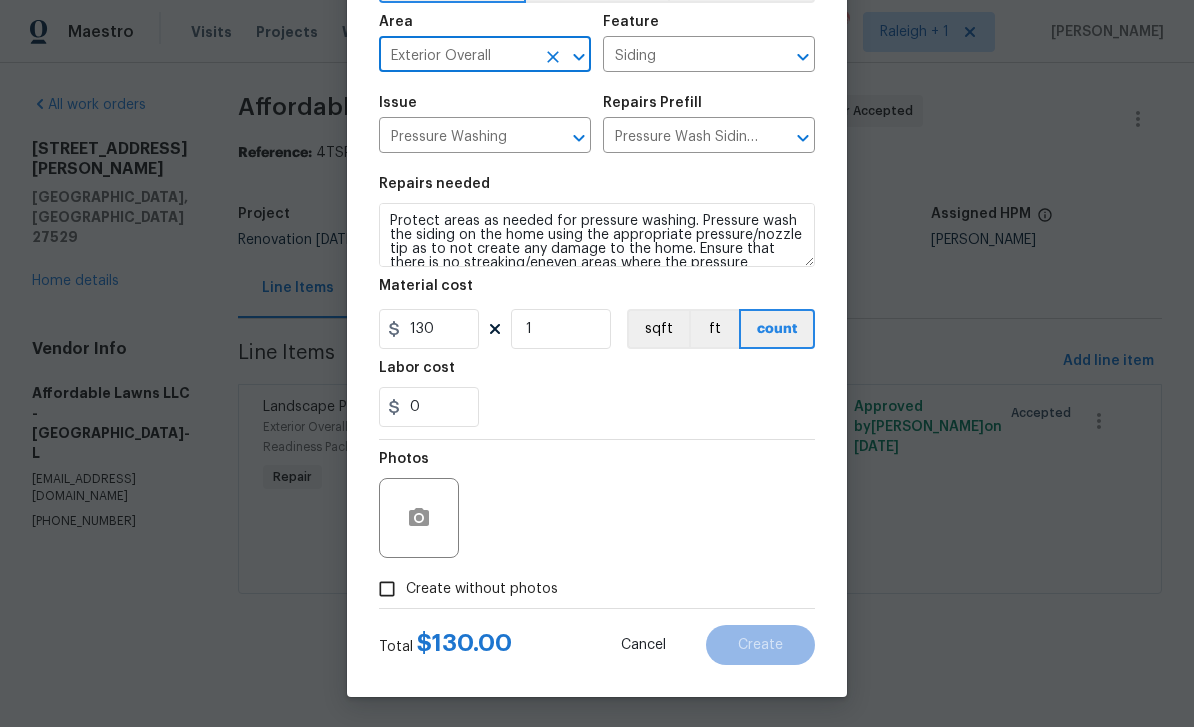 scroll, scrollTop: 138, scrollLeft: 0, axis: vertical 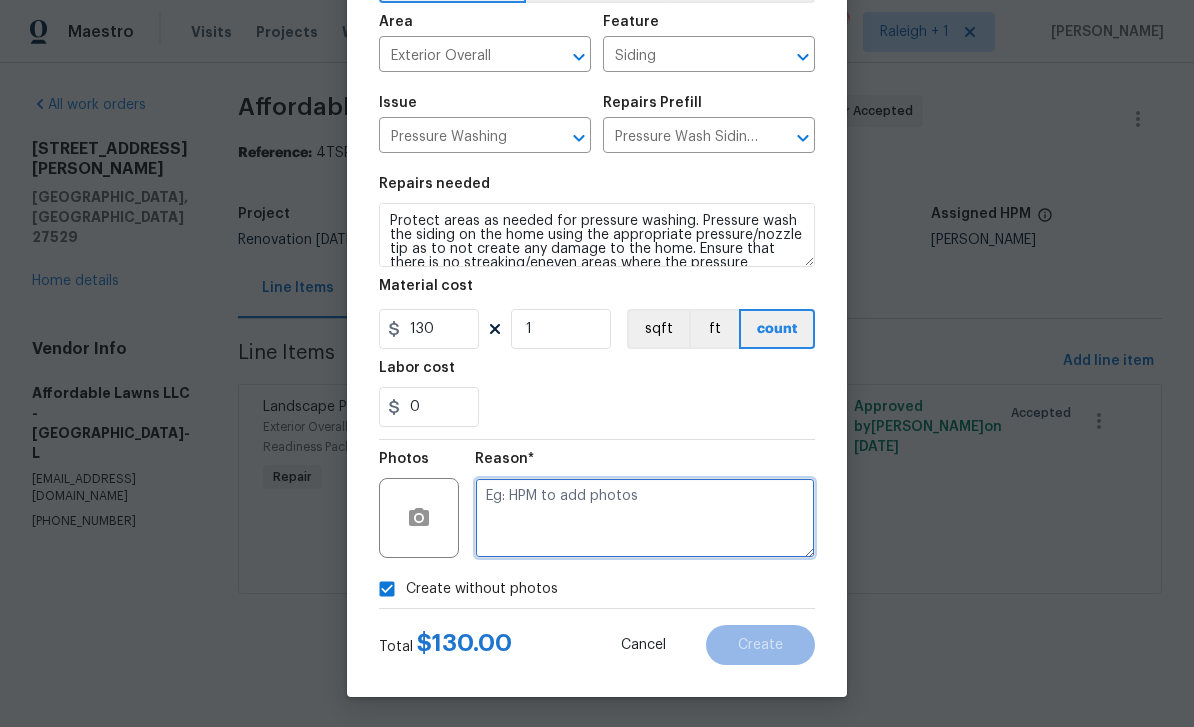 click at bounding box center (645, 518) 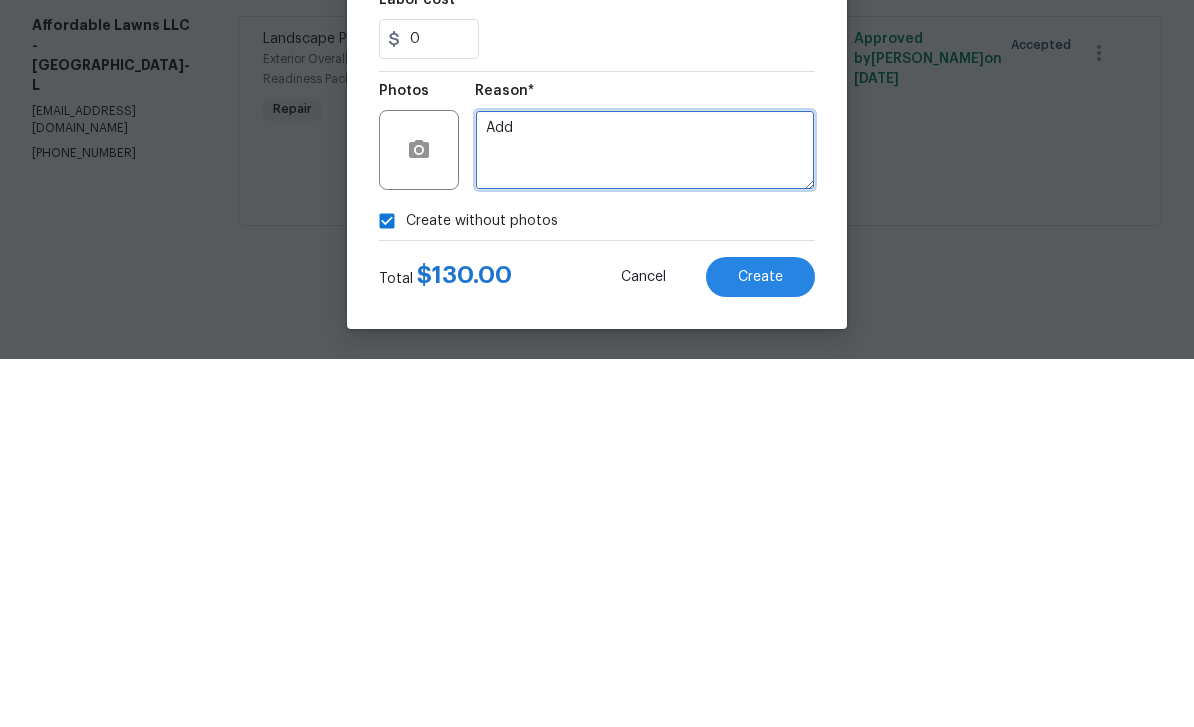 type on "Add" 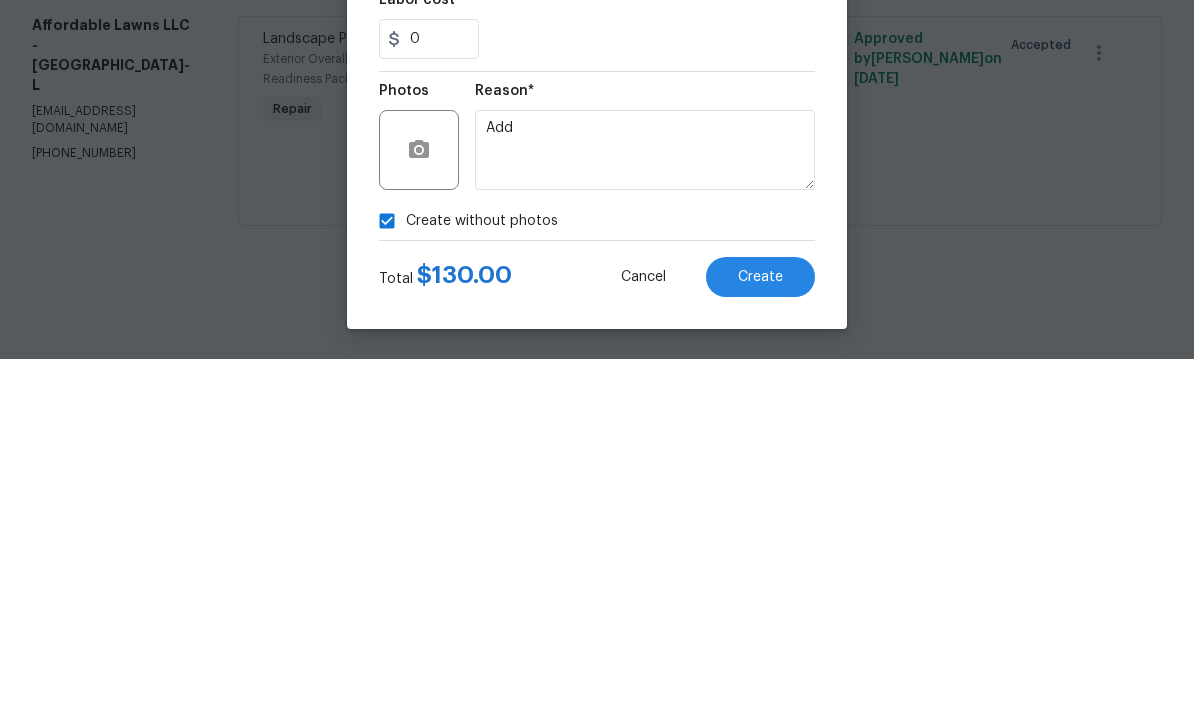 click on "Create" at bounding box center (760, 645) 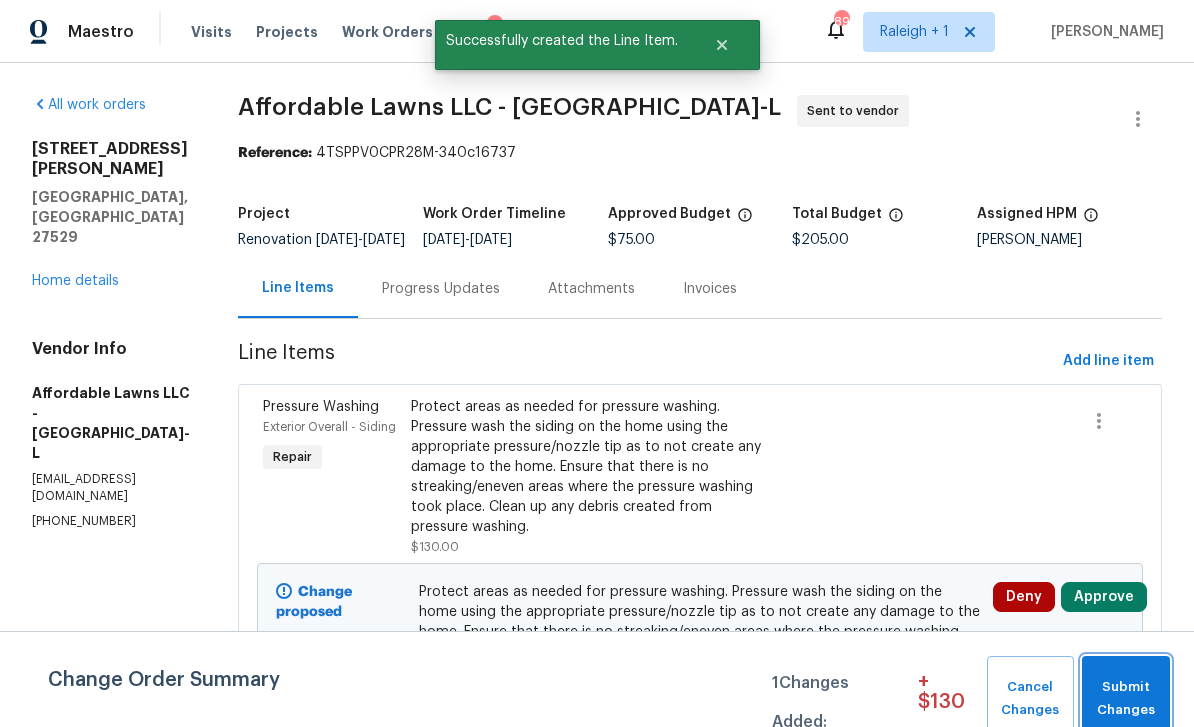 click on "Submit Changes" at bounding box center [1126, 699] 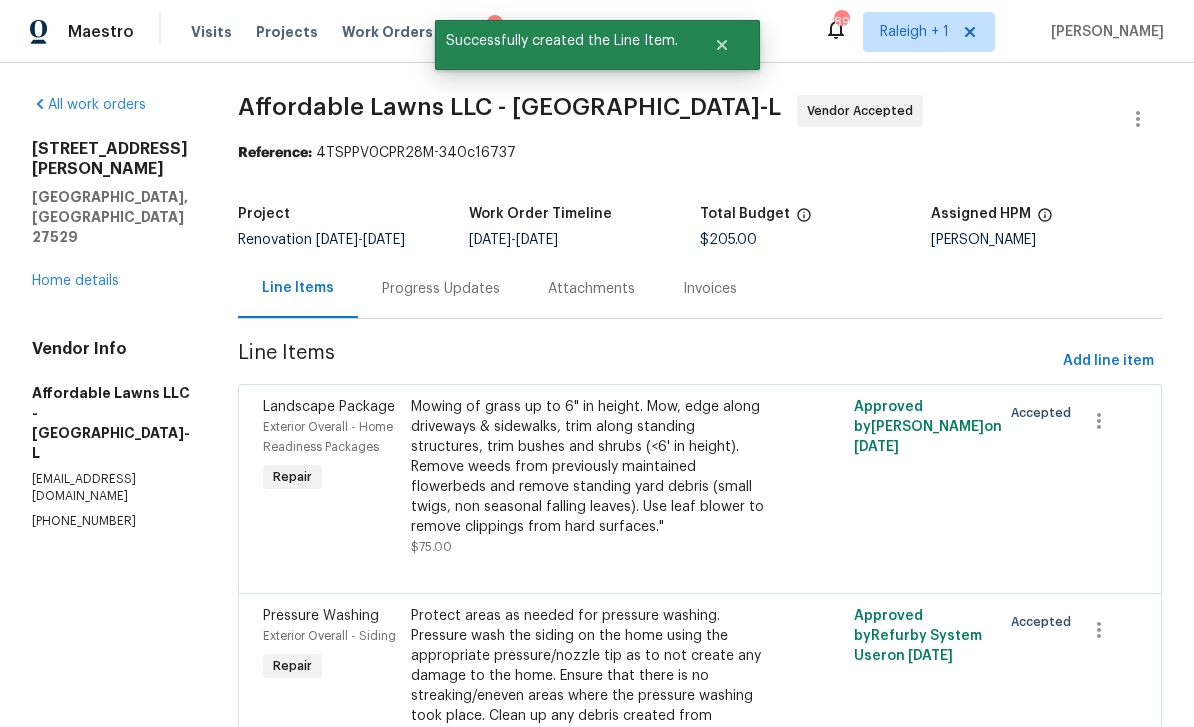click on "Home details" at bounding box center [75, 281] 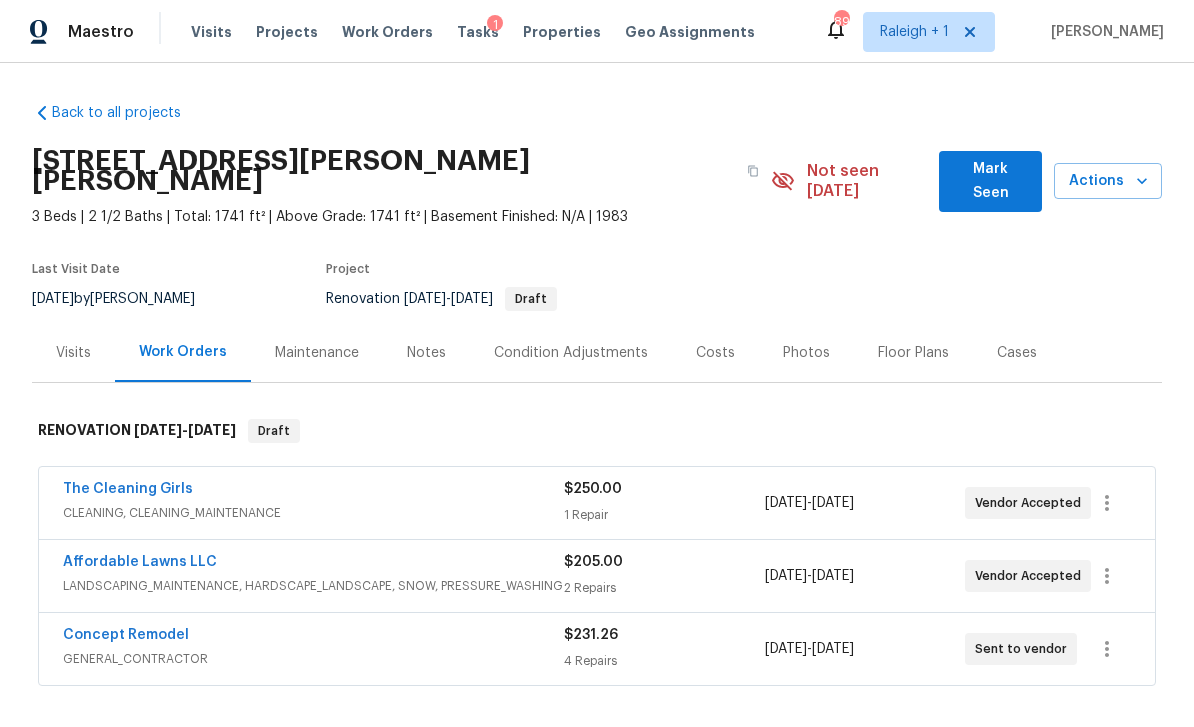 click on "Concept Remodel" at bounding box center (126, 635) 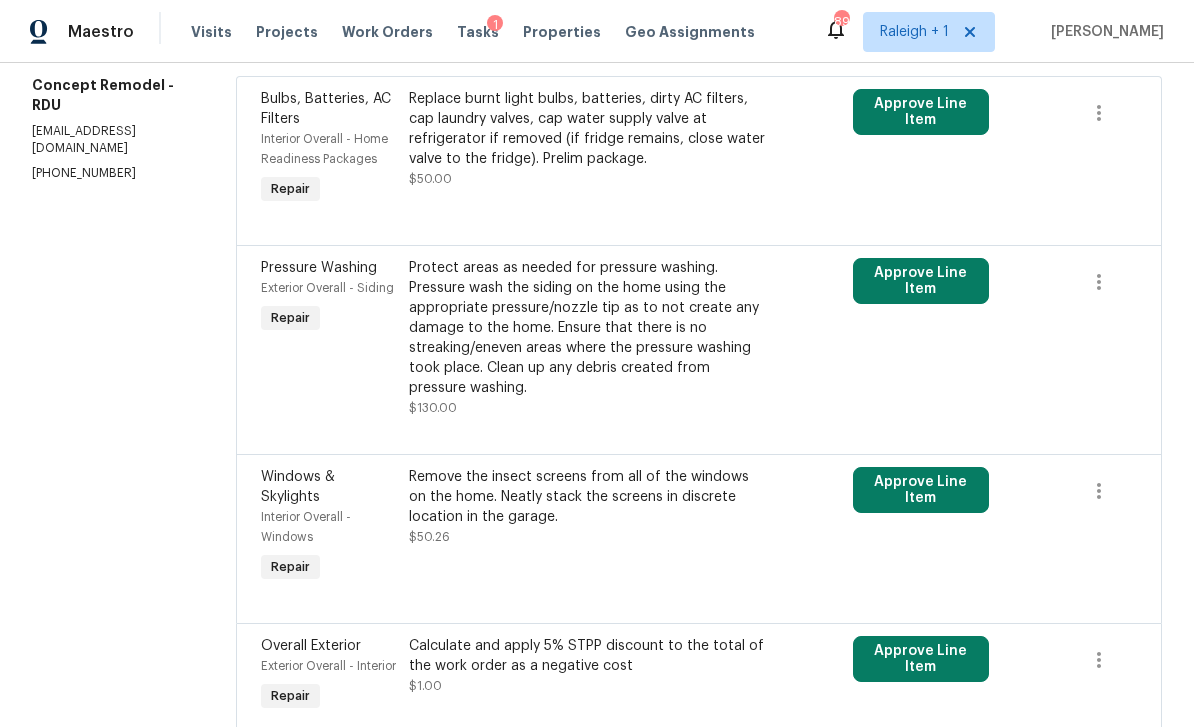 scroll, scrollTop: 306, scrollLeft: 0, axis: vertical 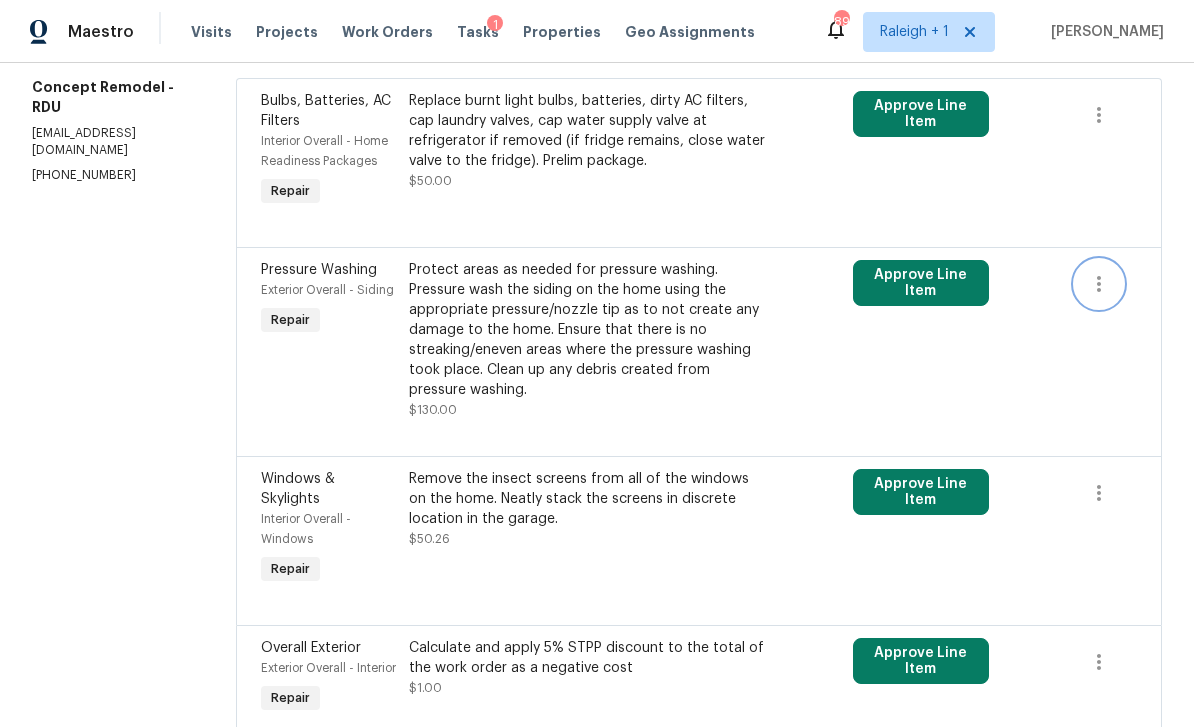 click 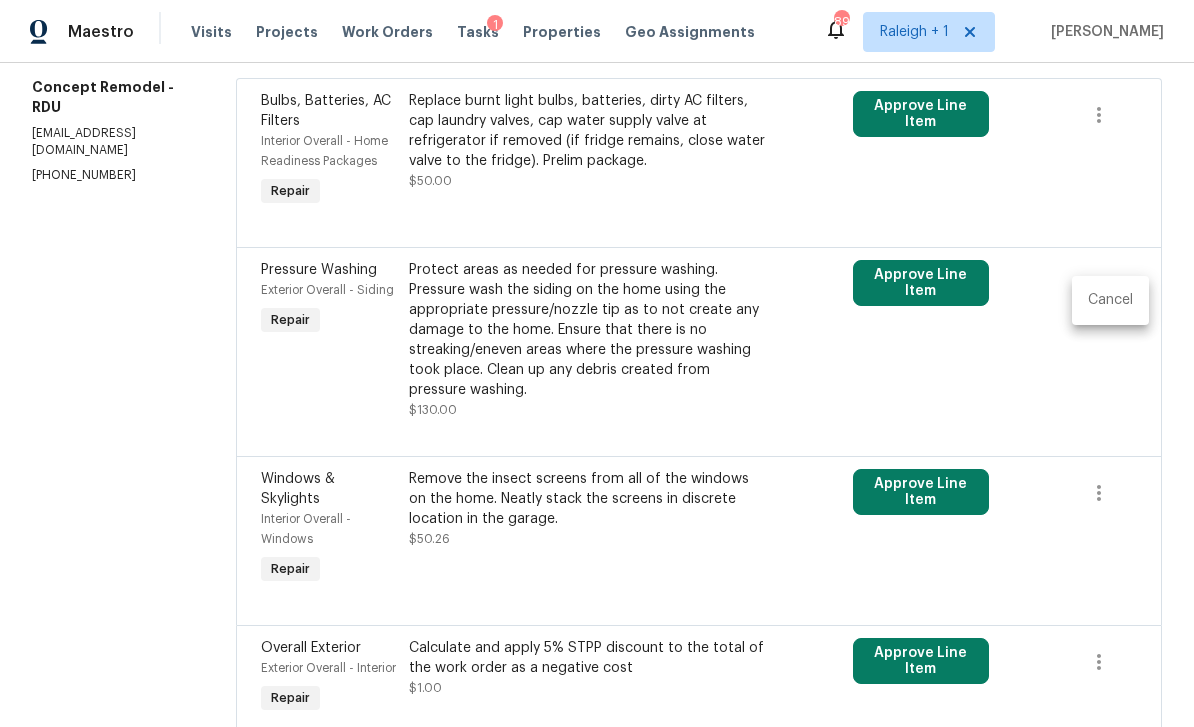 click on "Cancel" at bounding box center [1110, 300] 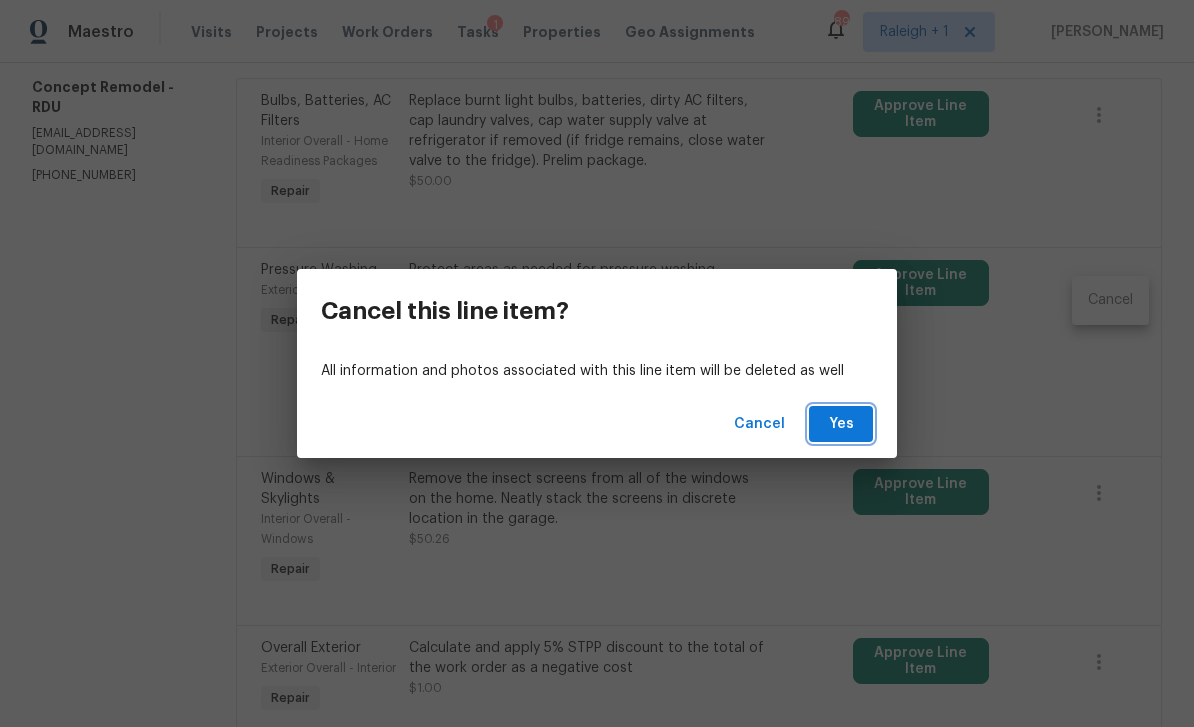 click on "Yes" at bounding box center [841, 424] 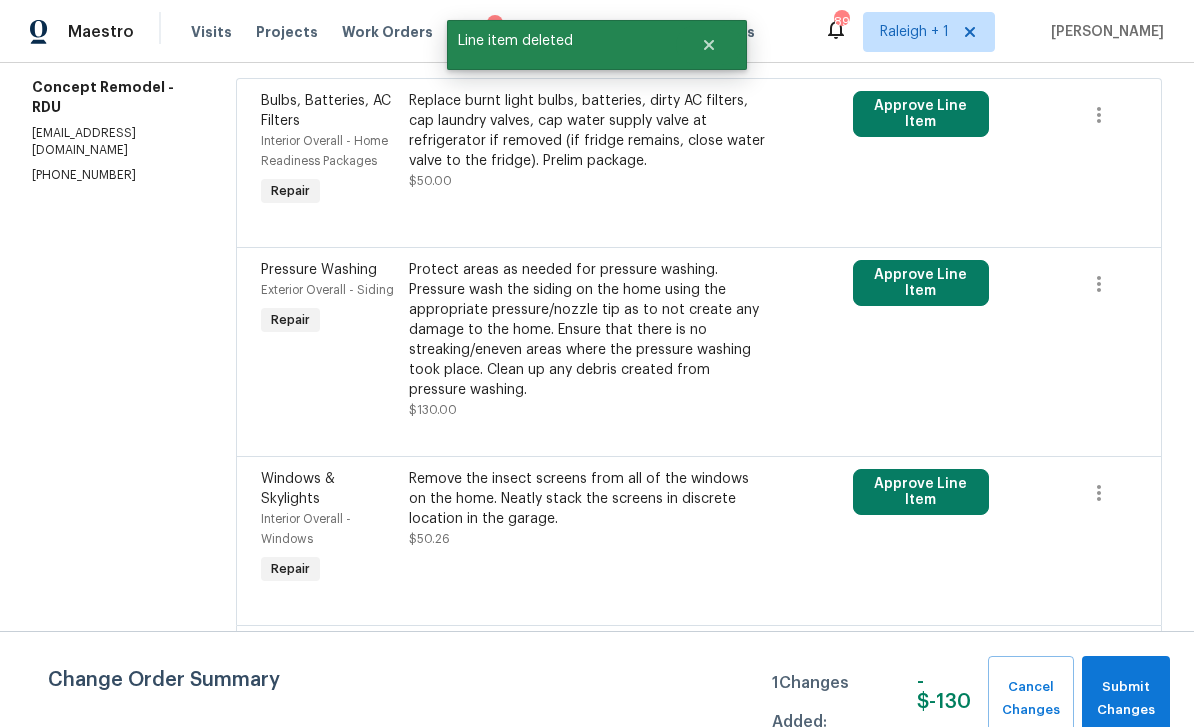 scroll, scrollTop: 0, scrollLeft: 0, axis: both 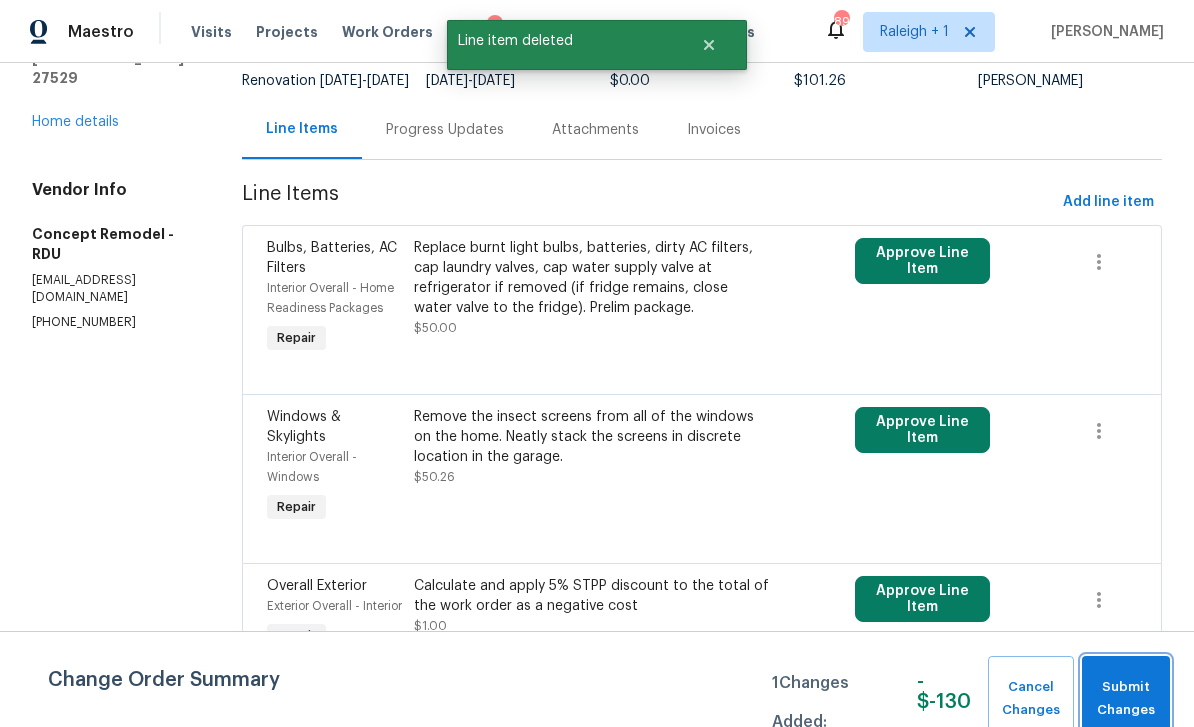 click on "Submit Changes" at bounding box center (1126, 699) 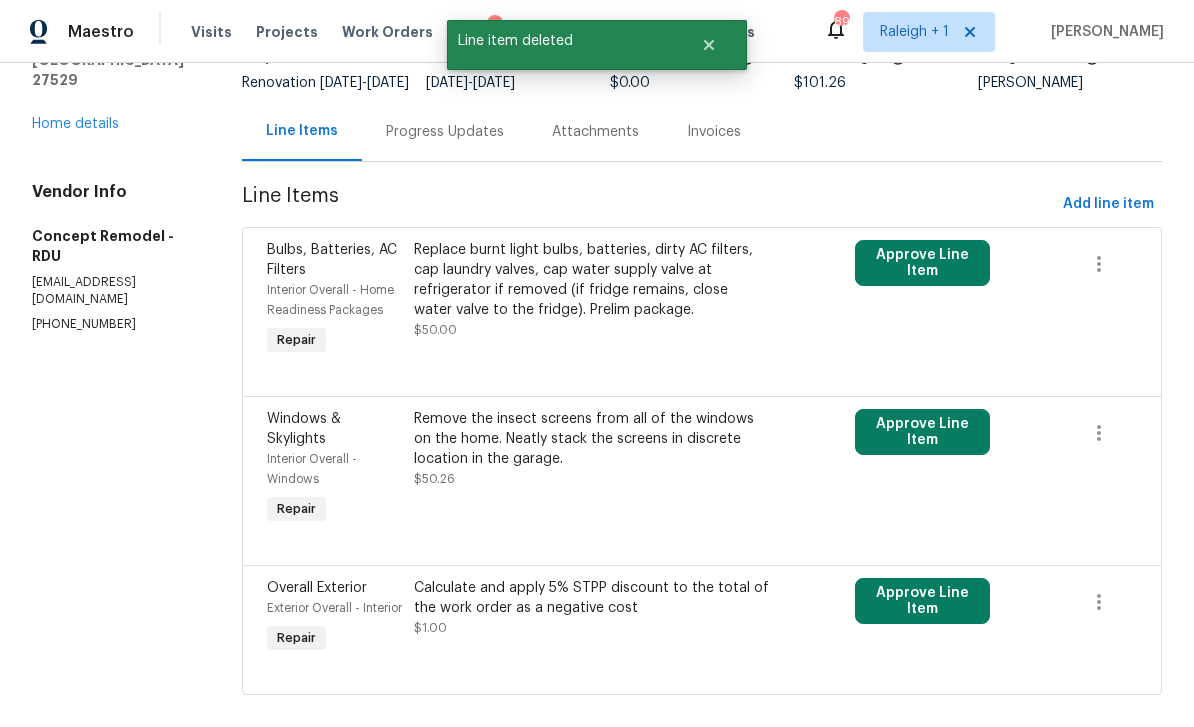 click on "Approve Line Item" at bounding box center [922, 263] 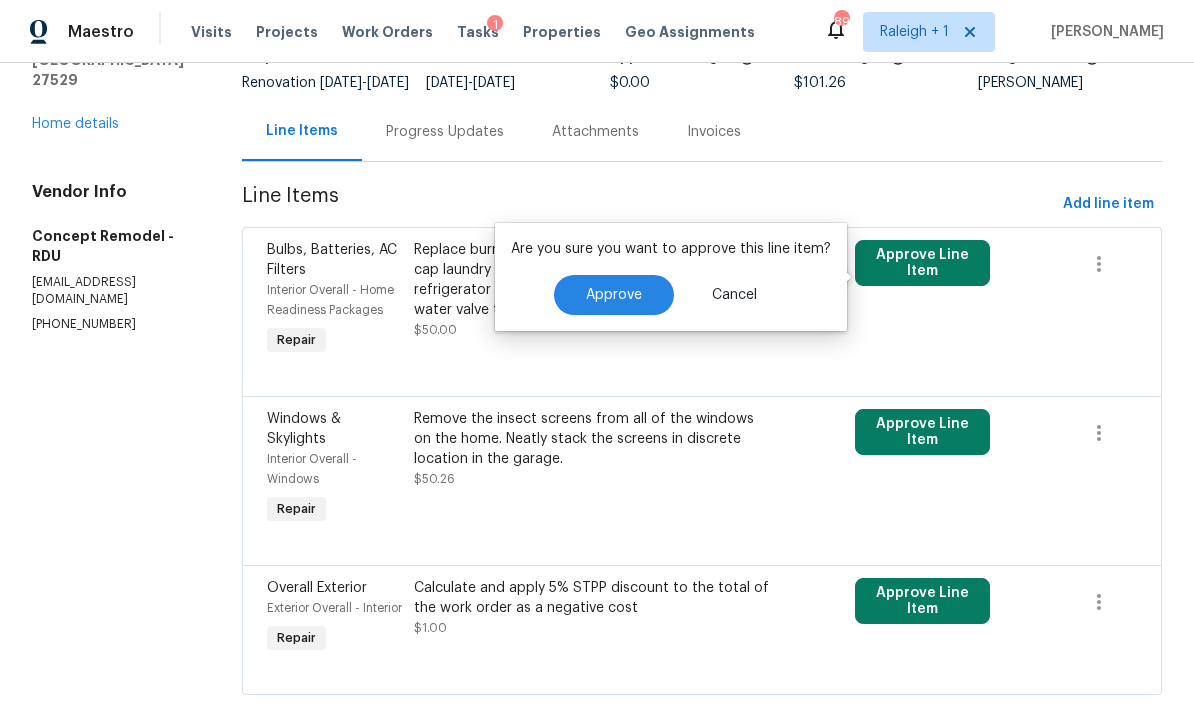 click on "Approve" at bounding box center (614, 295) 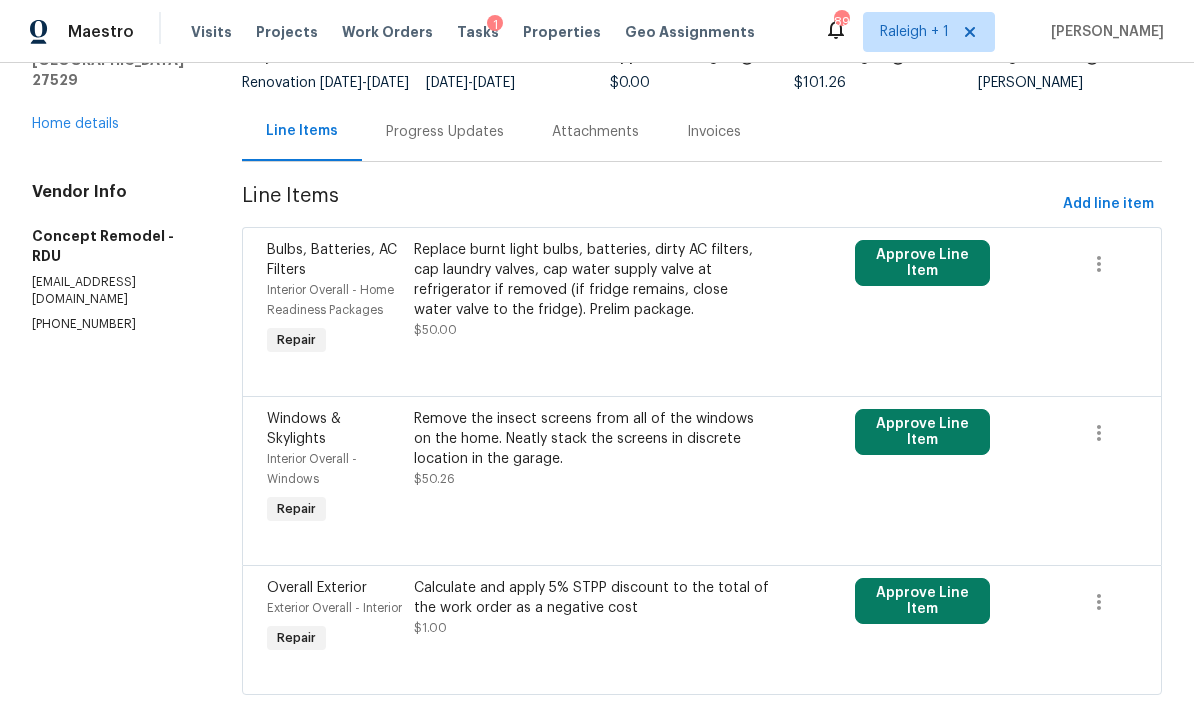 scroll, scrollTop: 137, scrollLeft: 0, axis: vertical 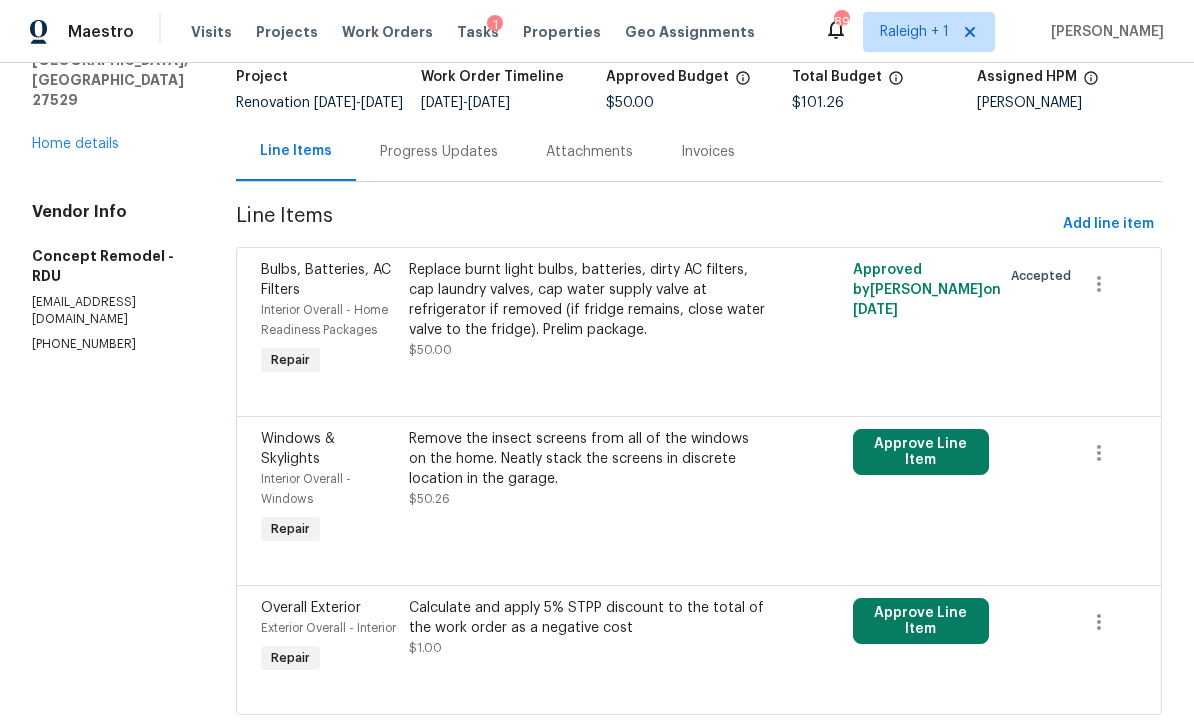 click on "Approve Line Item" at bounding box center [921, 452] 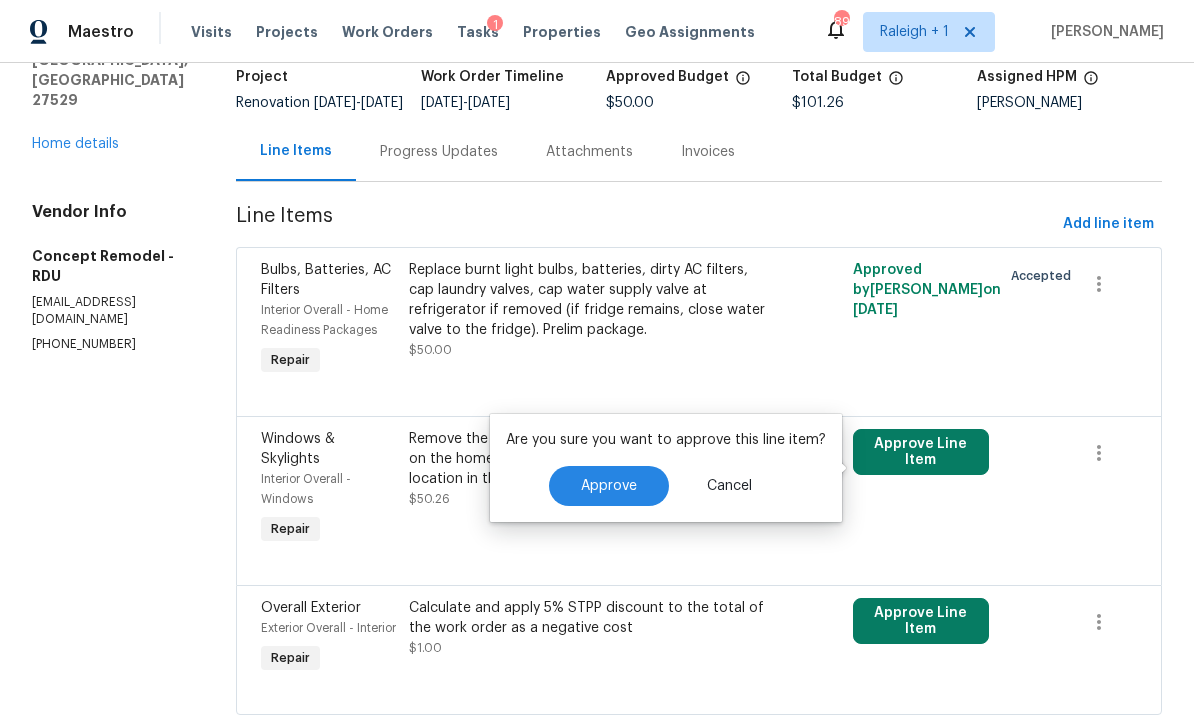 click on "Approve" at bounding box center (609, 486) 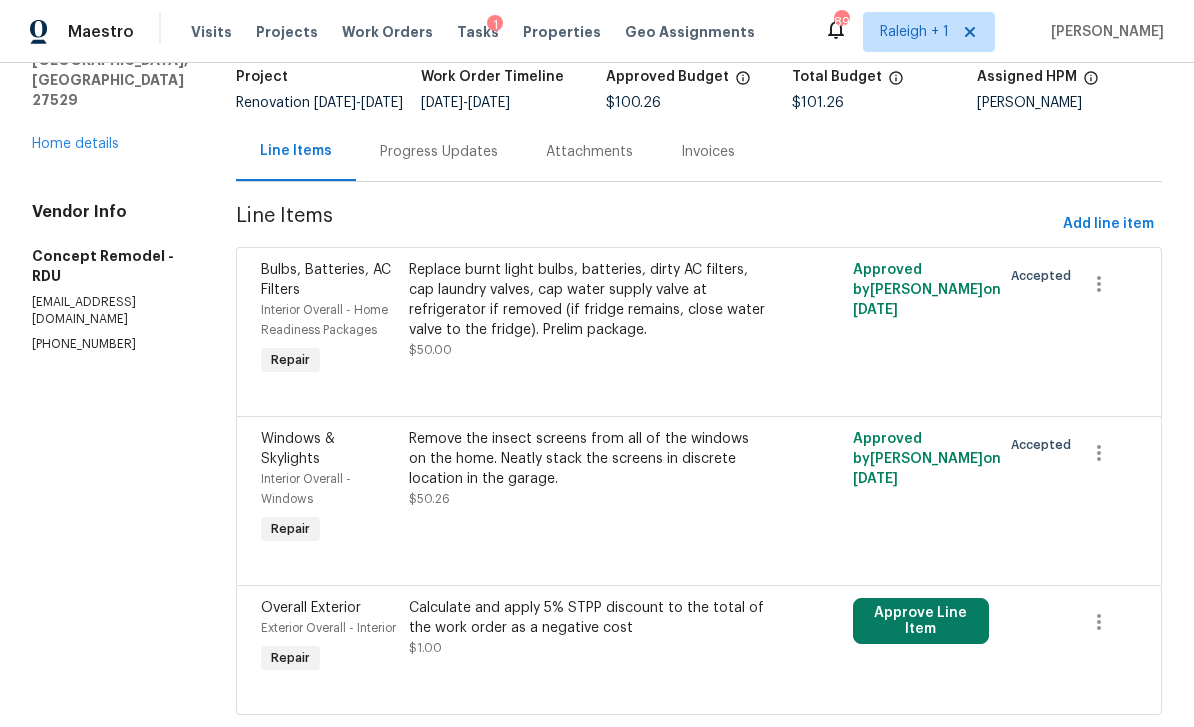 scroll, scrollTop: 64, scrollLeft: 0, axis: vertical 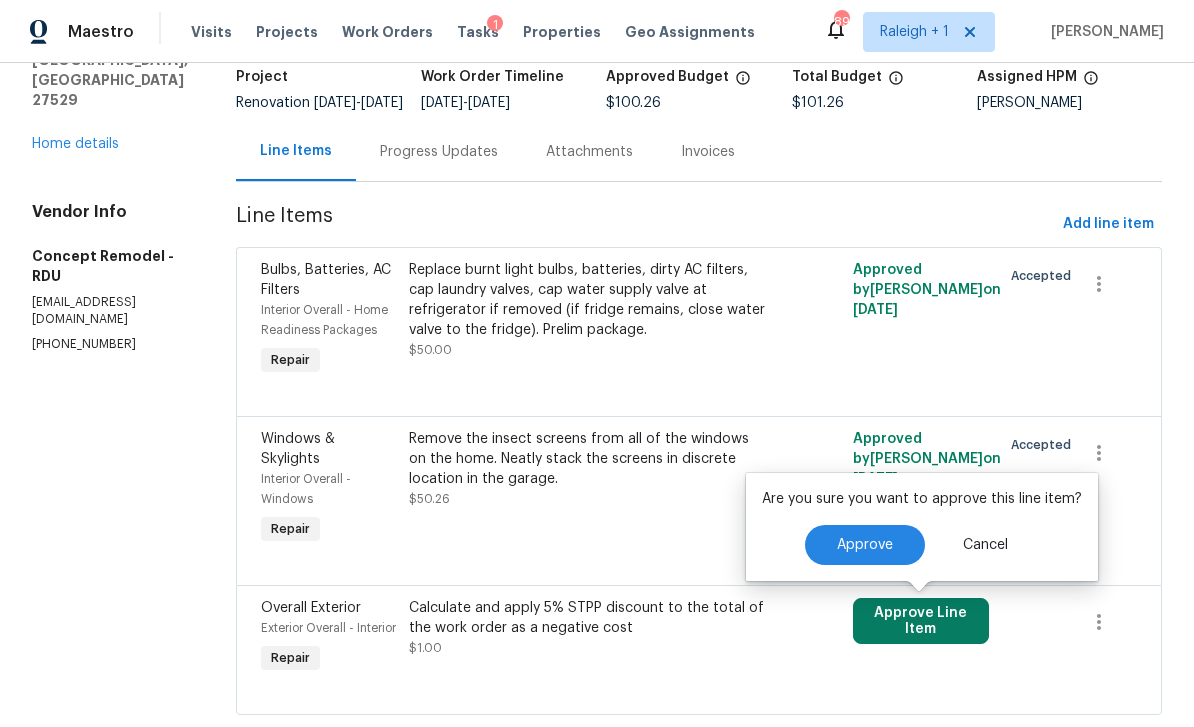 click on "Approve" at bounding box center [865, 545] 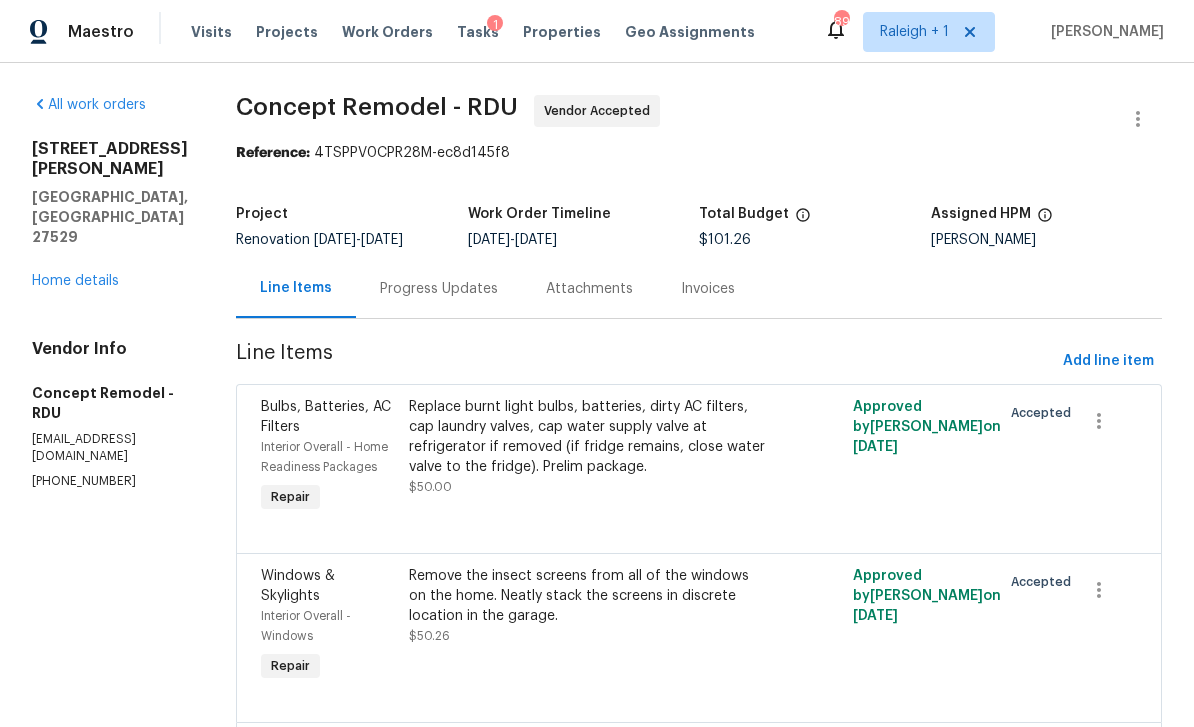 scroll, scrollTop: 0, scrollLeft: 0, axis: both 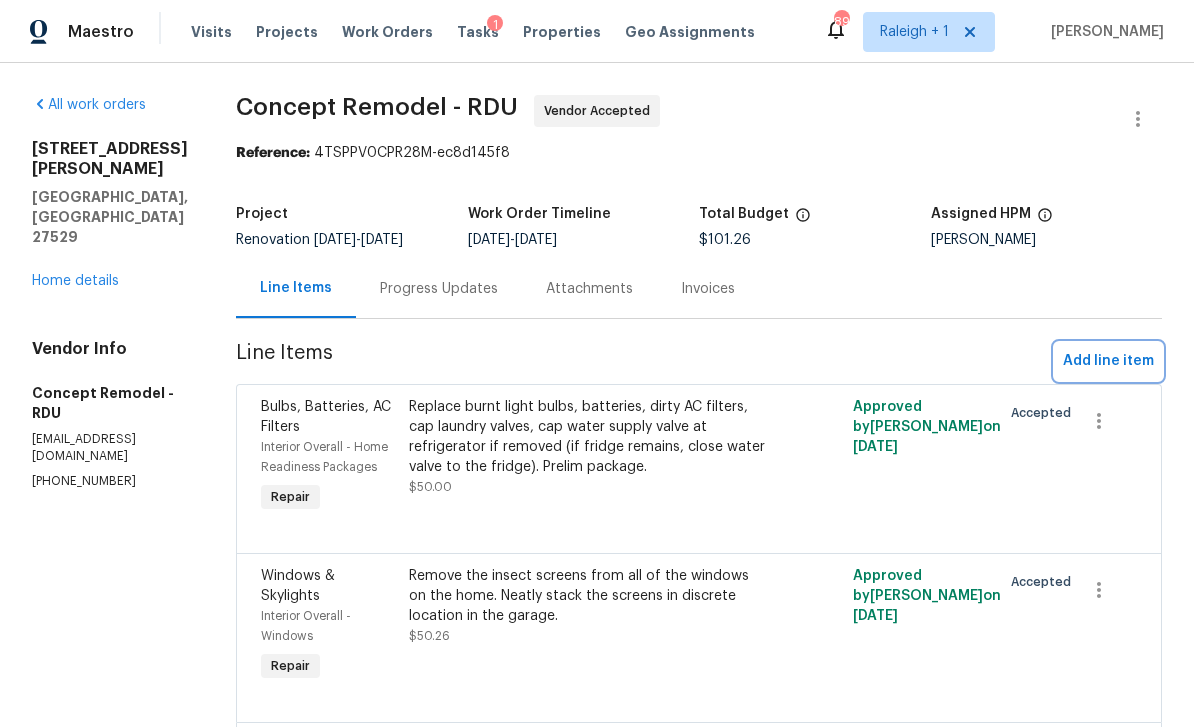 click on "Add line item" at bounding box center [1108, 361] 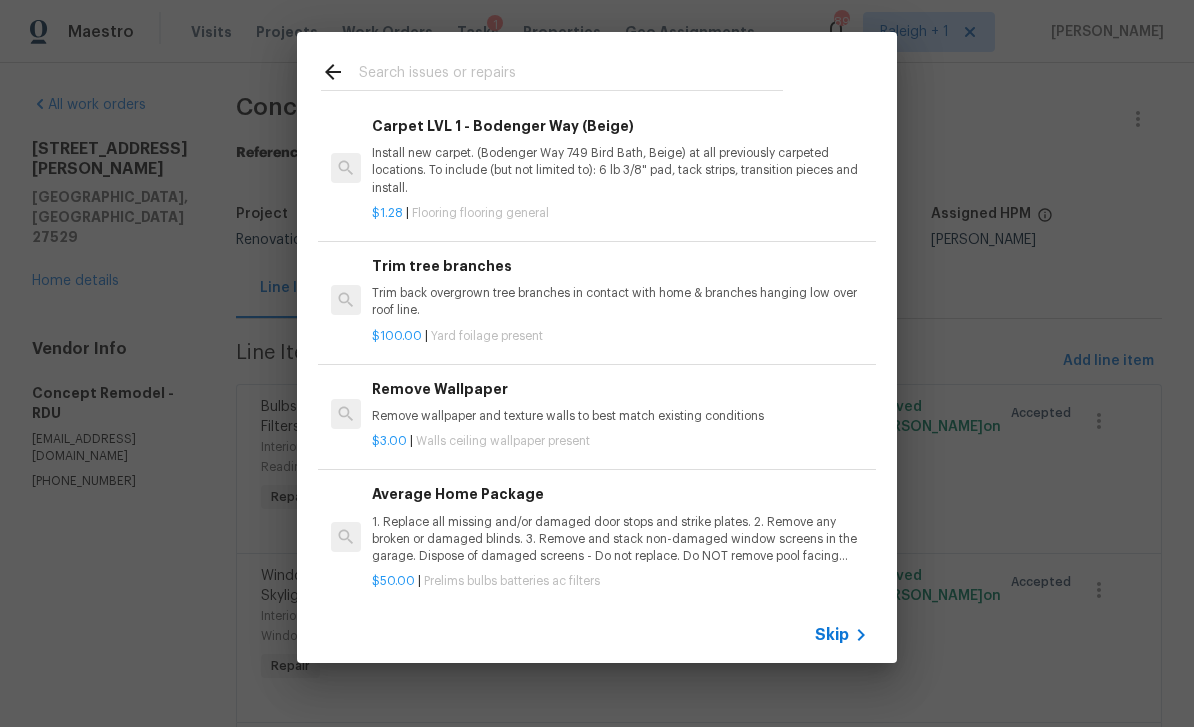 scroll, scrollTop: 941, scrollLeft: 0, axis: vertical 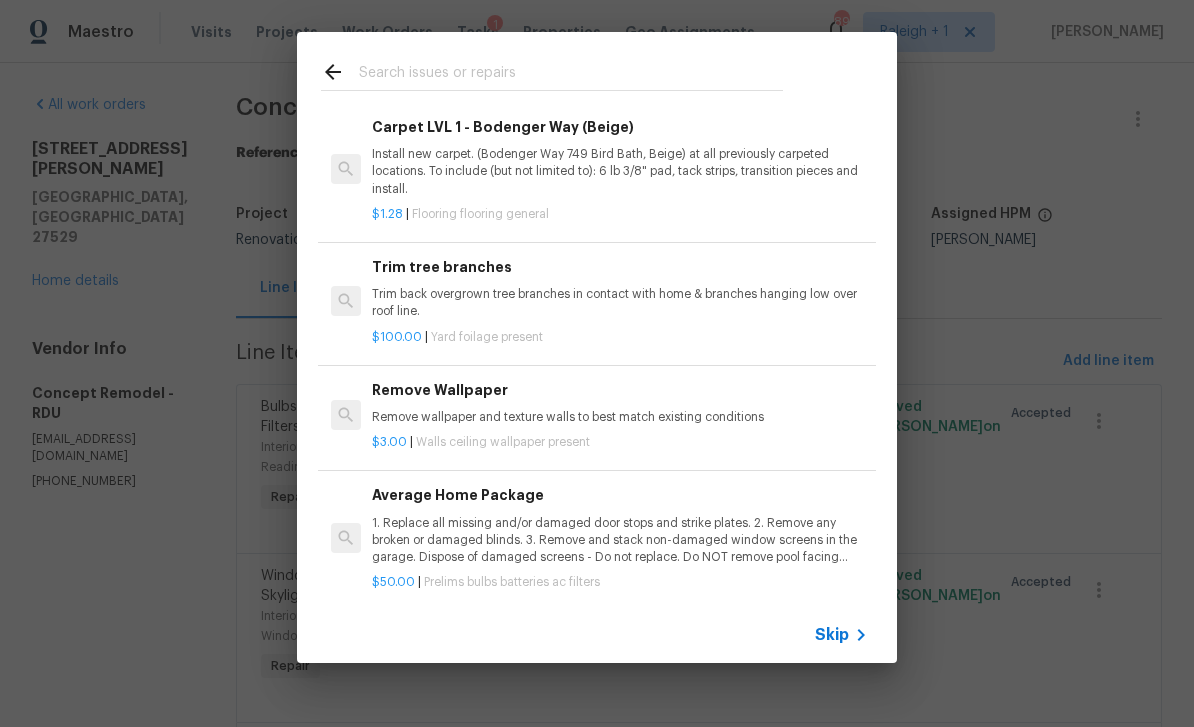 click 